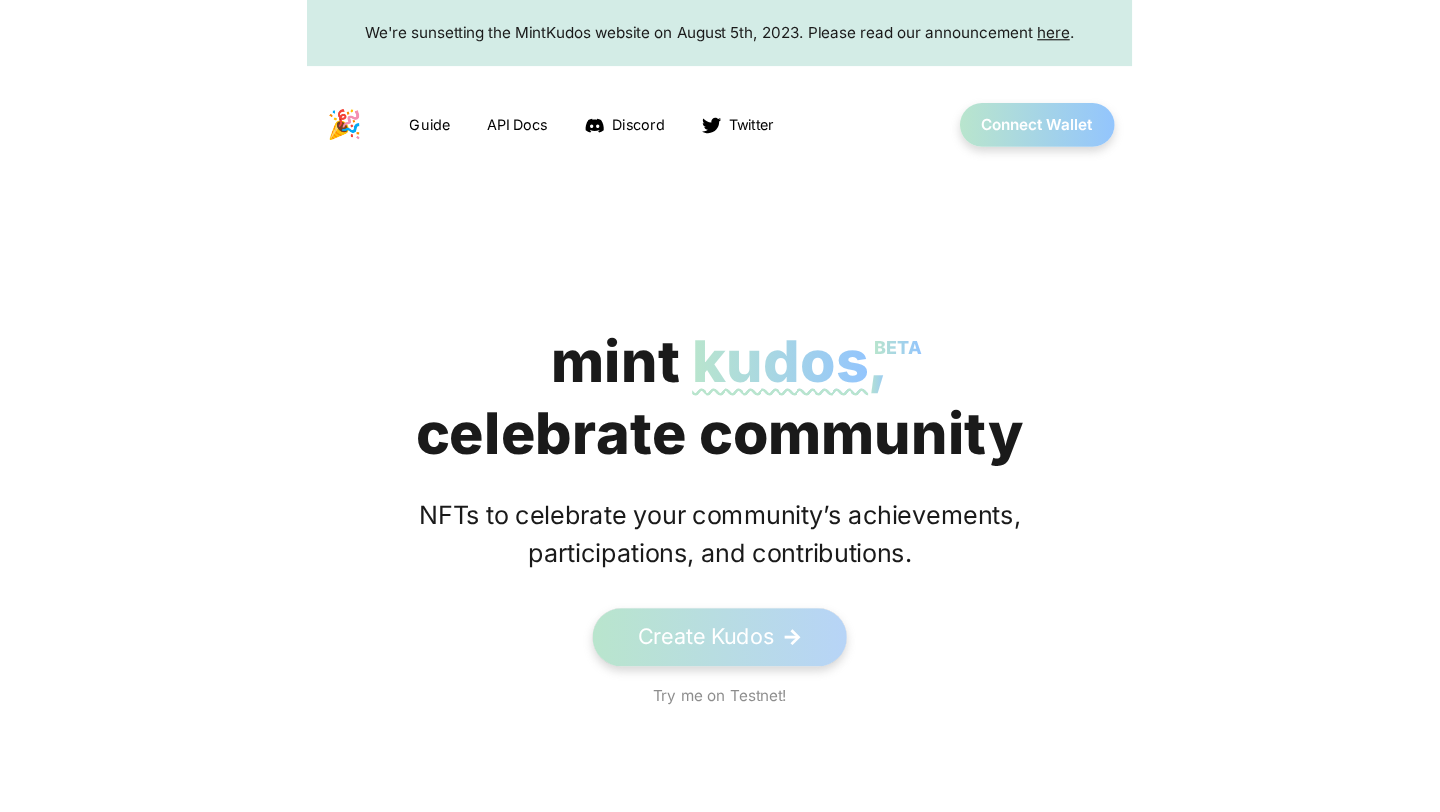 scroll, scrollTop: 0, scrollLeft: 0, axis: both 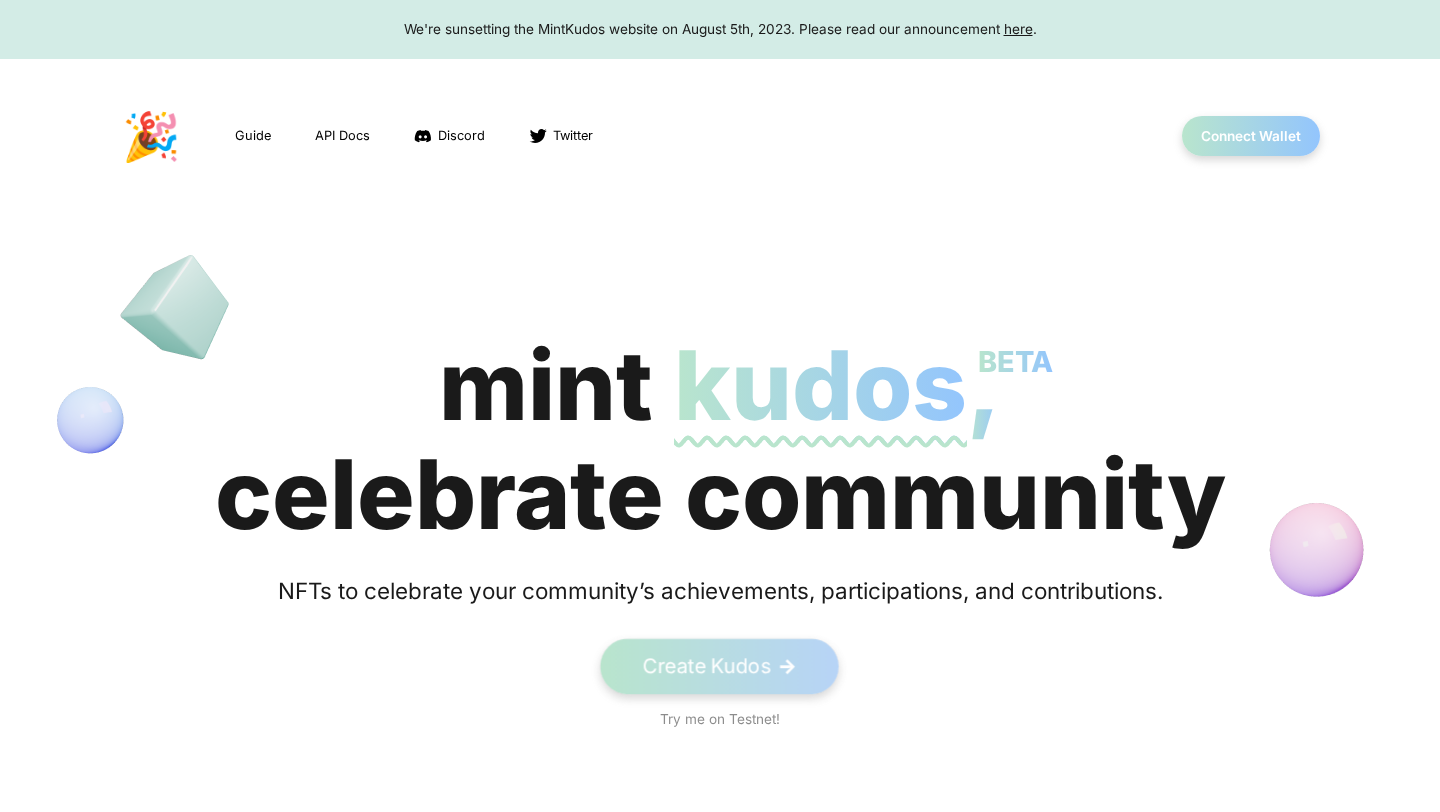 click on "Create Kudos     ->" at bounding box center [720, 666] 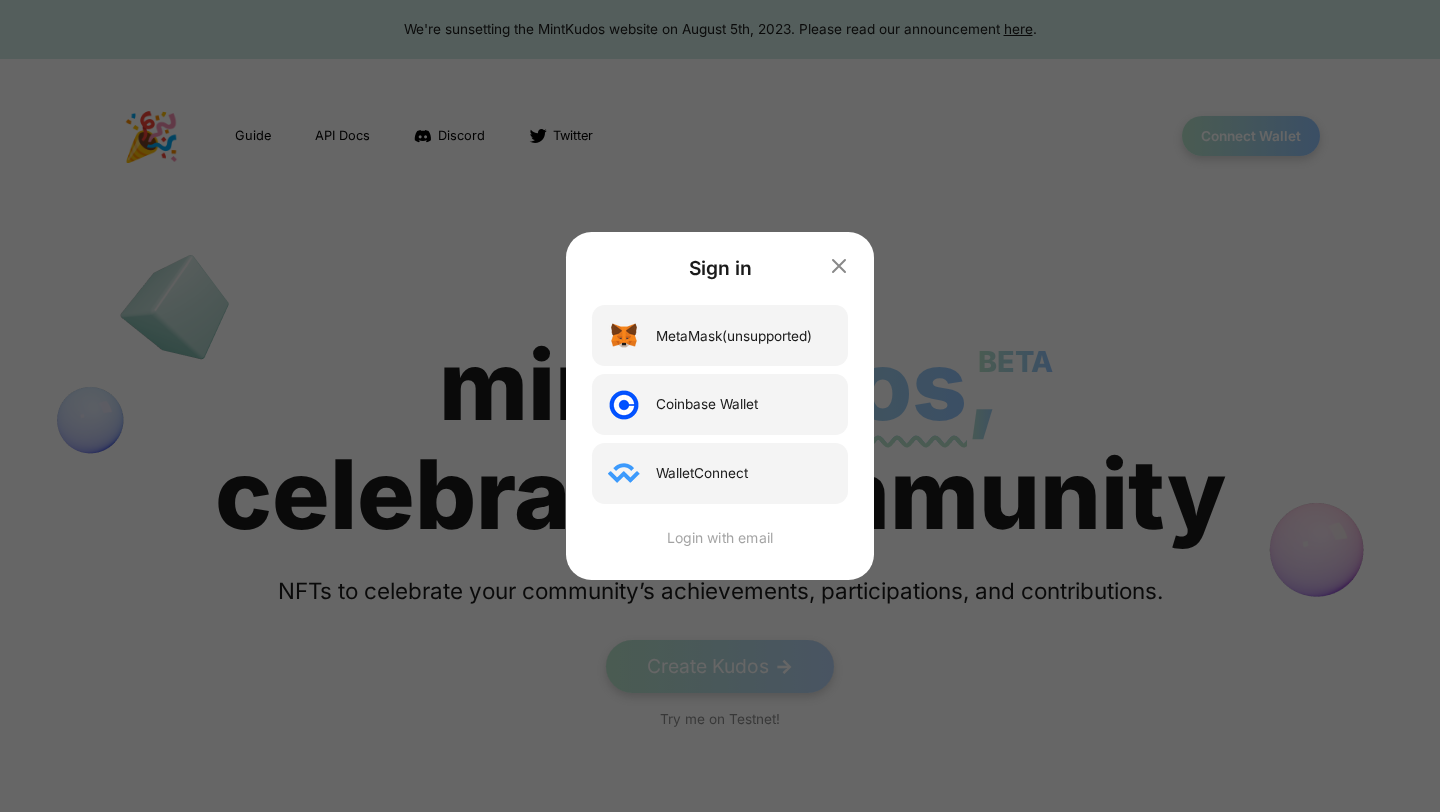 click on "Login with email" at bounding box center [720, 537] 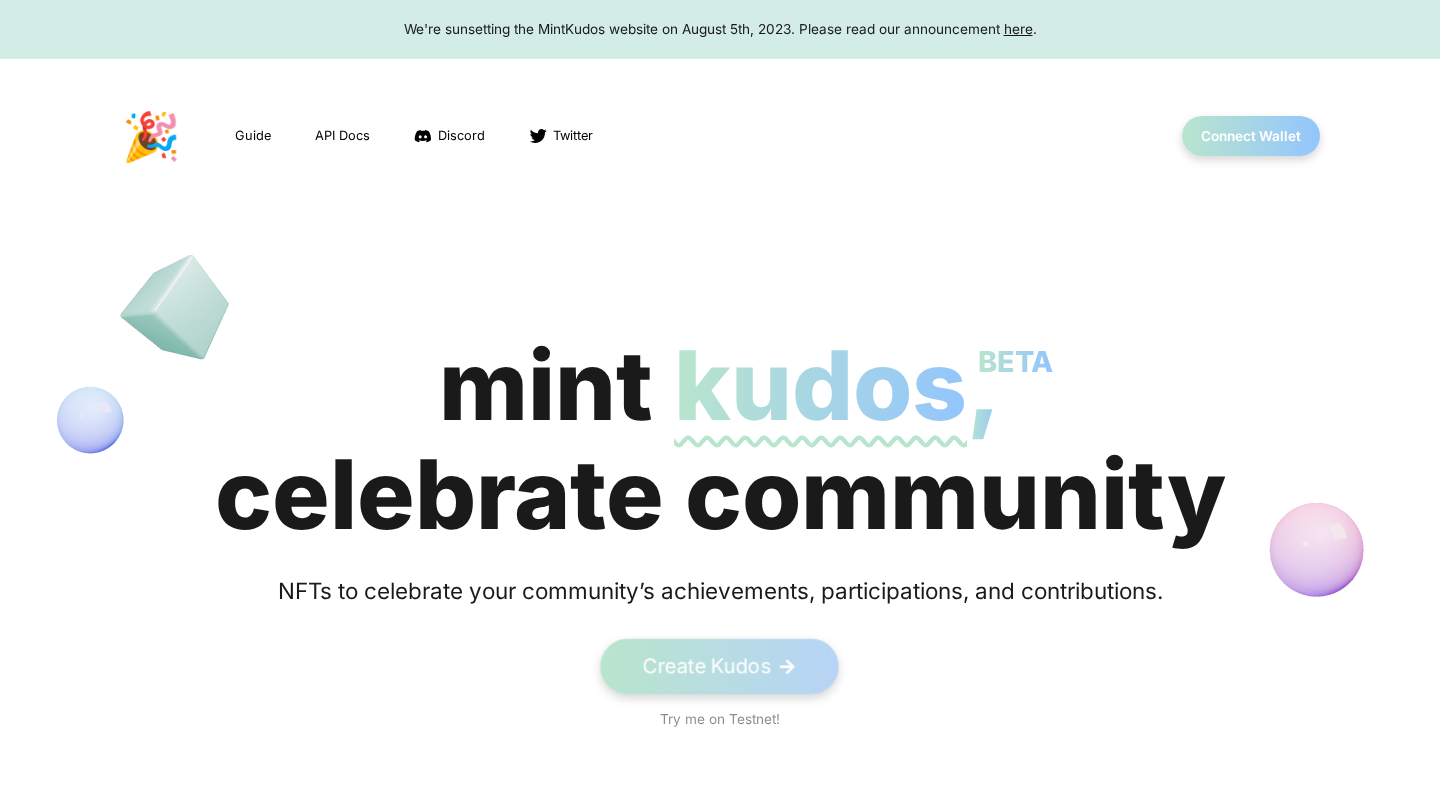 click on "Create Kudos     ->" at bounding box center [720, 666] 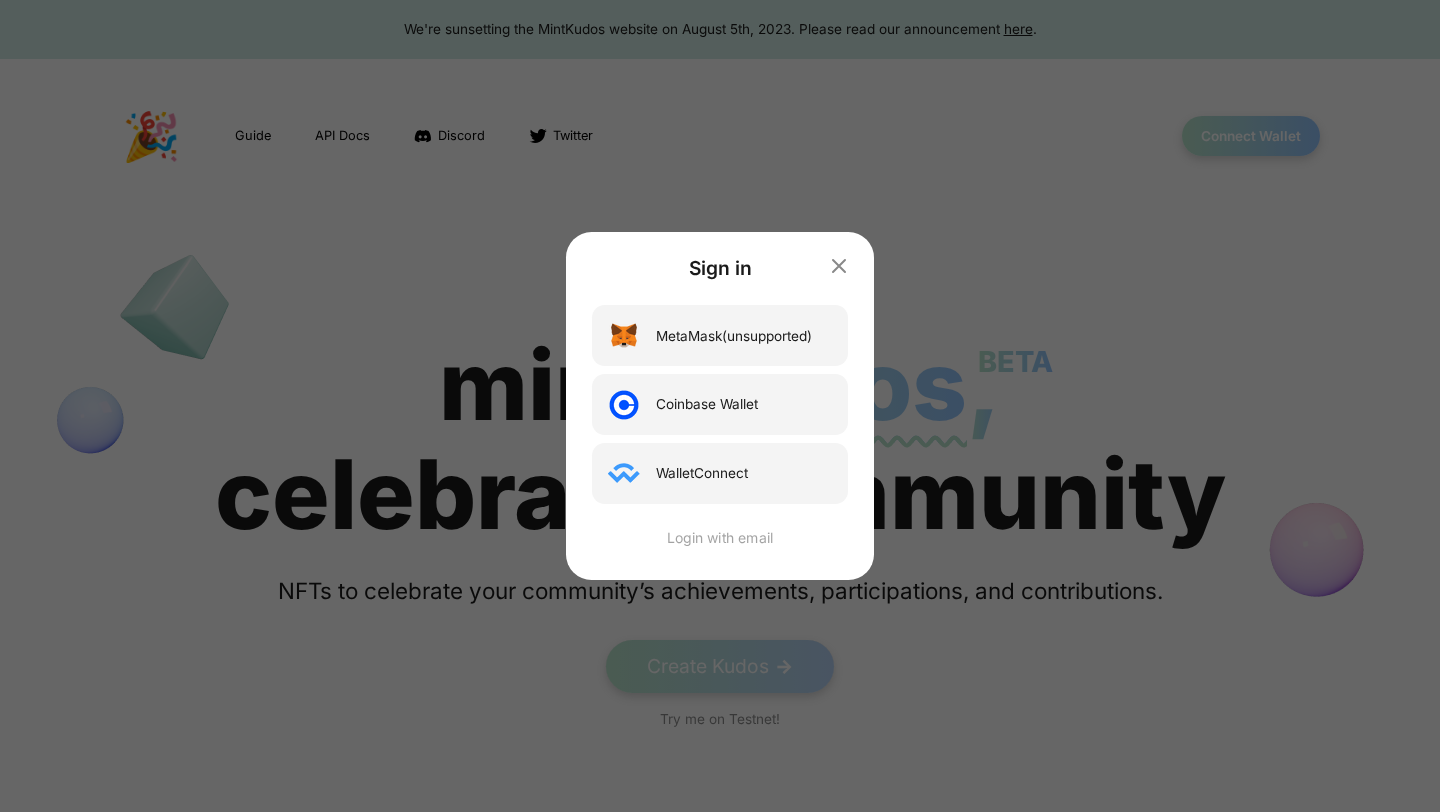 click on "Login with email" at bounding box center (720, 537) 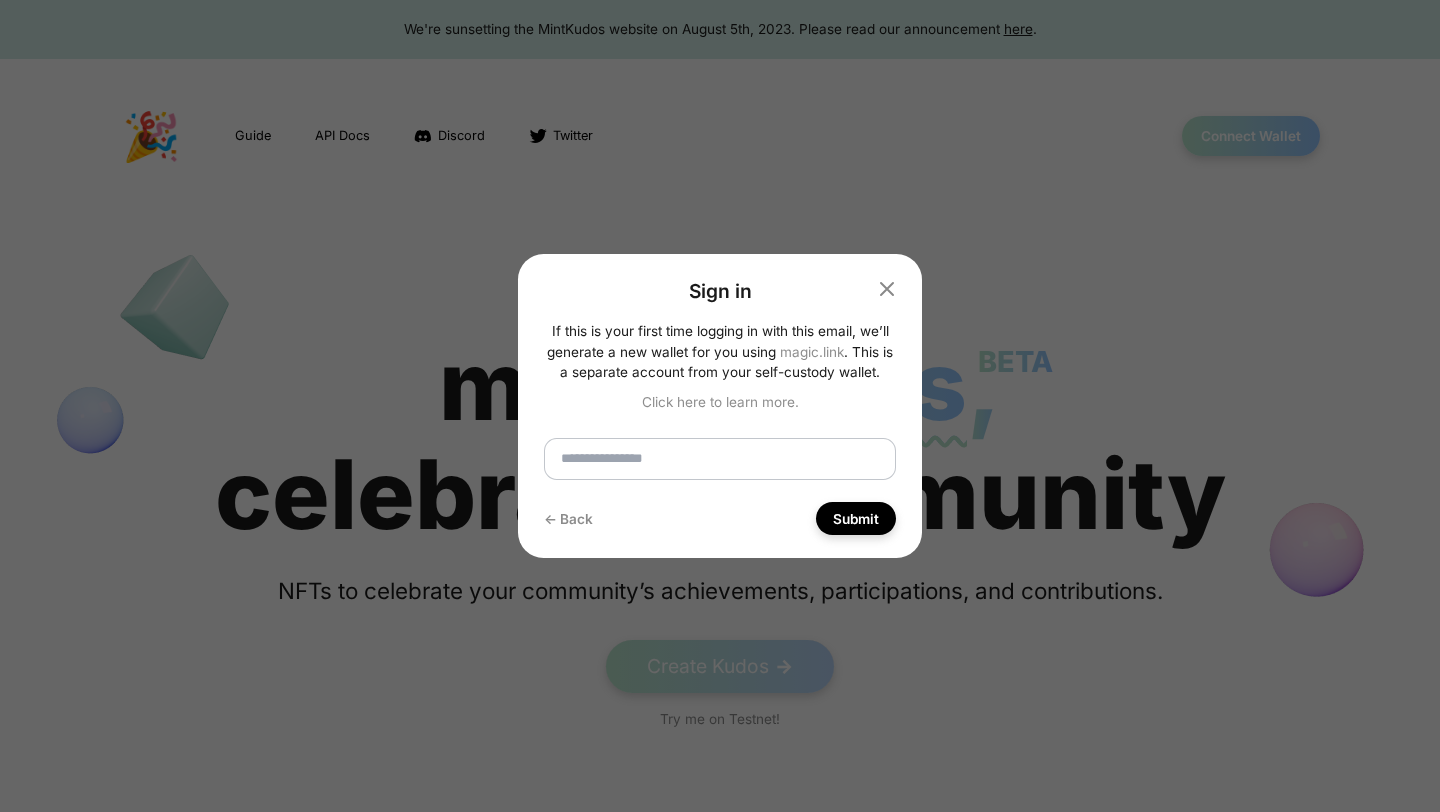 click at bounding box center [720, 459] 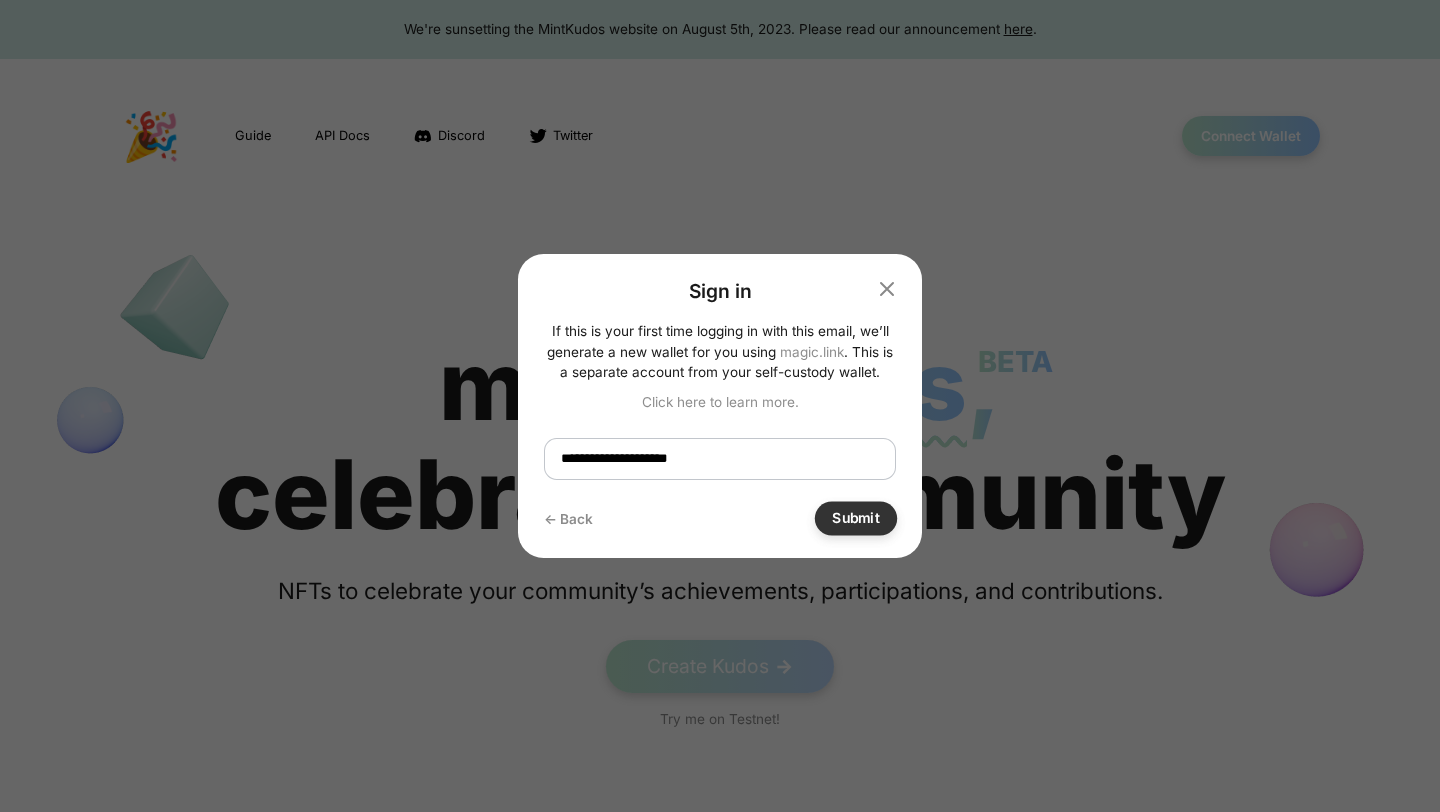 type on "**********" 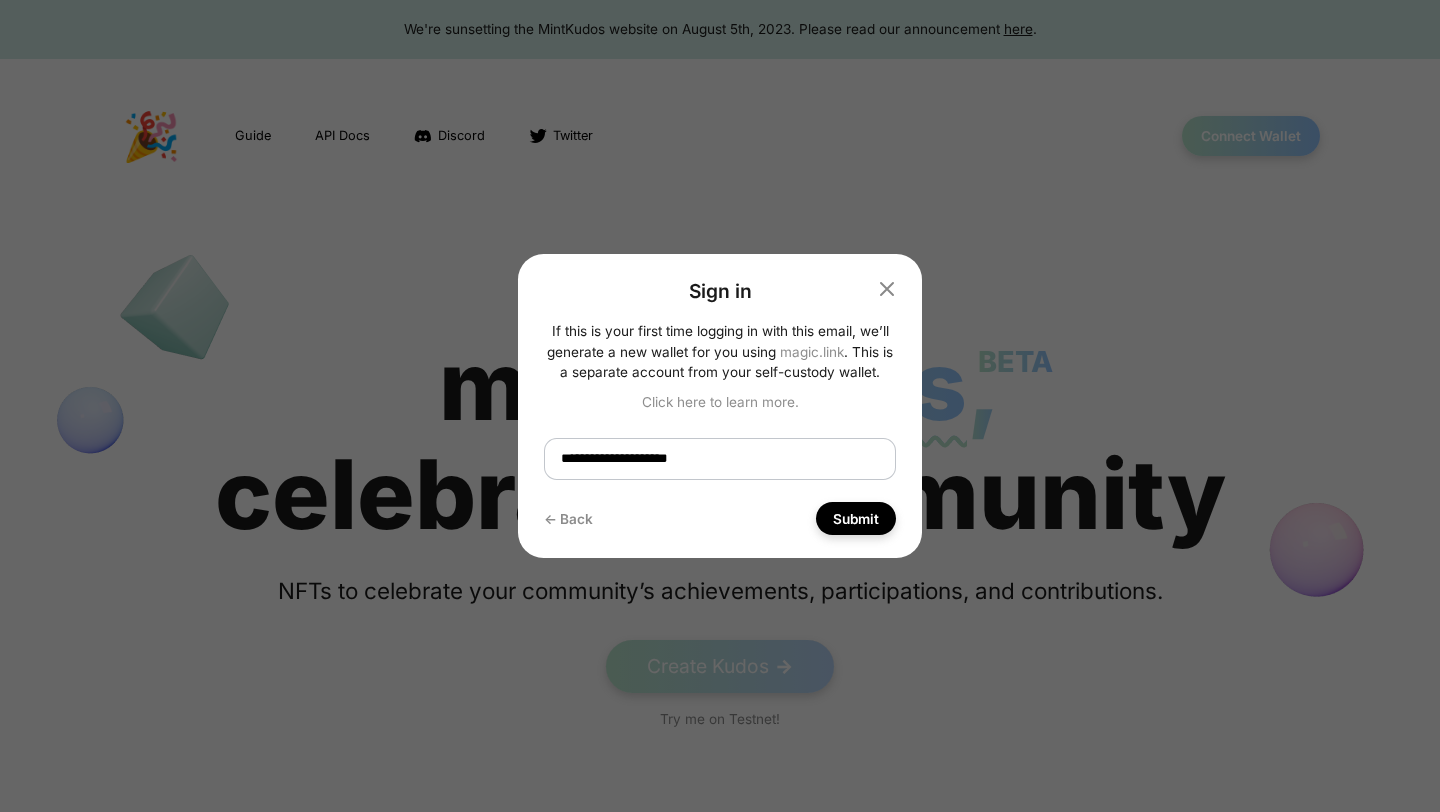 click on "**********" at bounding box center [720, 459] 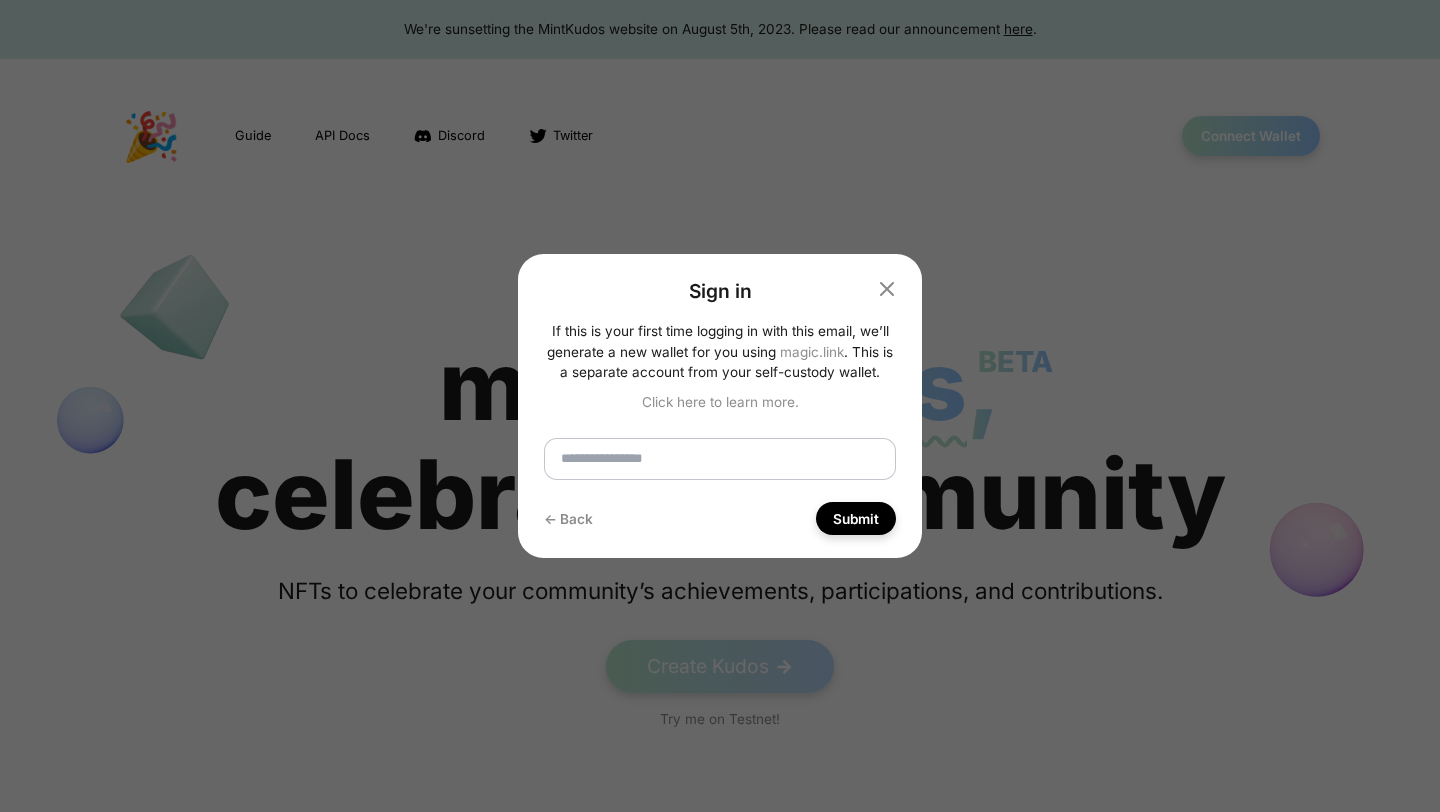click at bounding box center [720, 459] 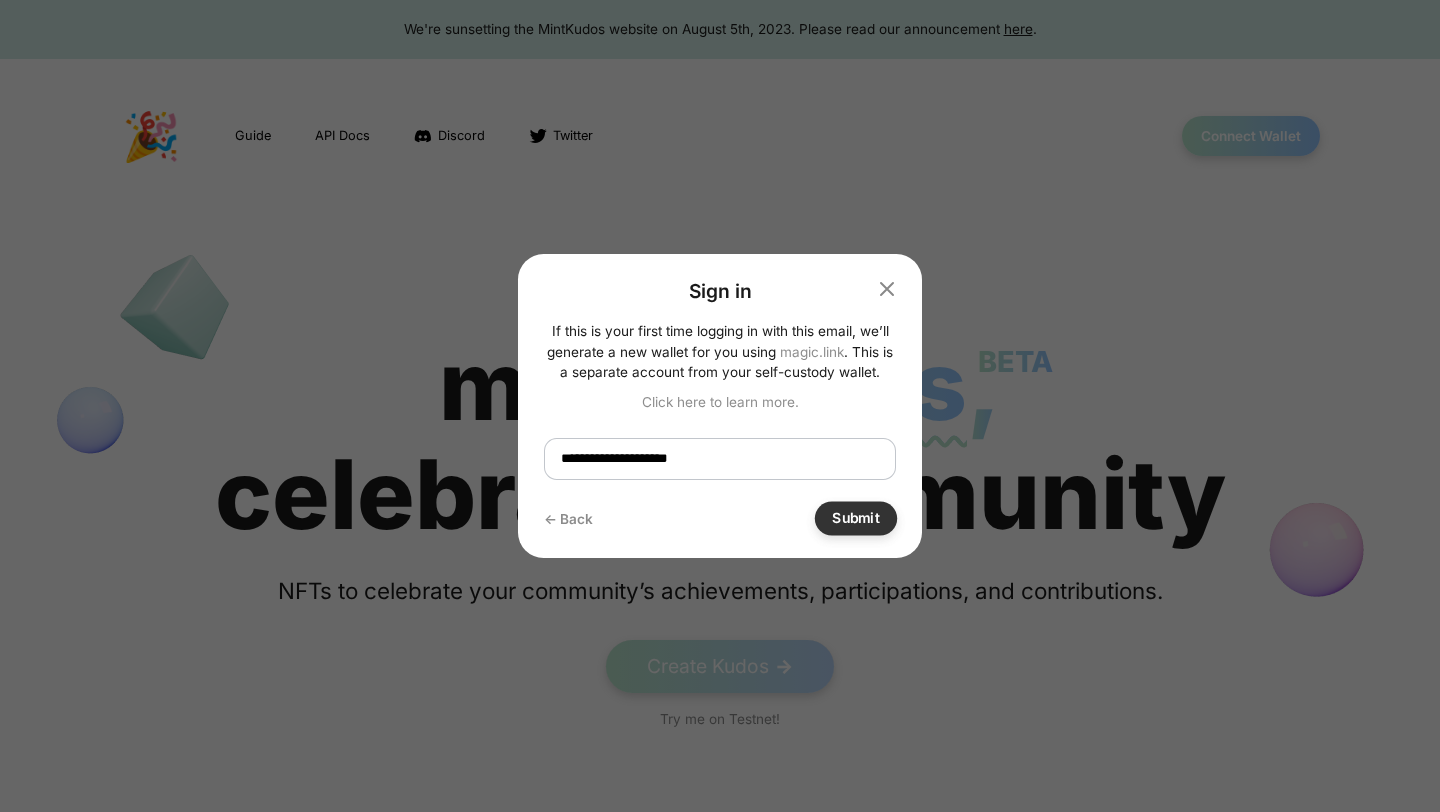 type on "**********" 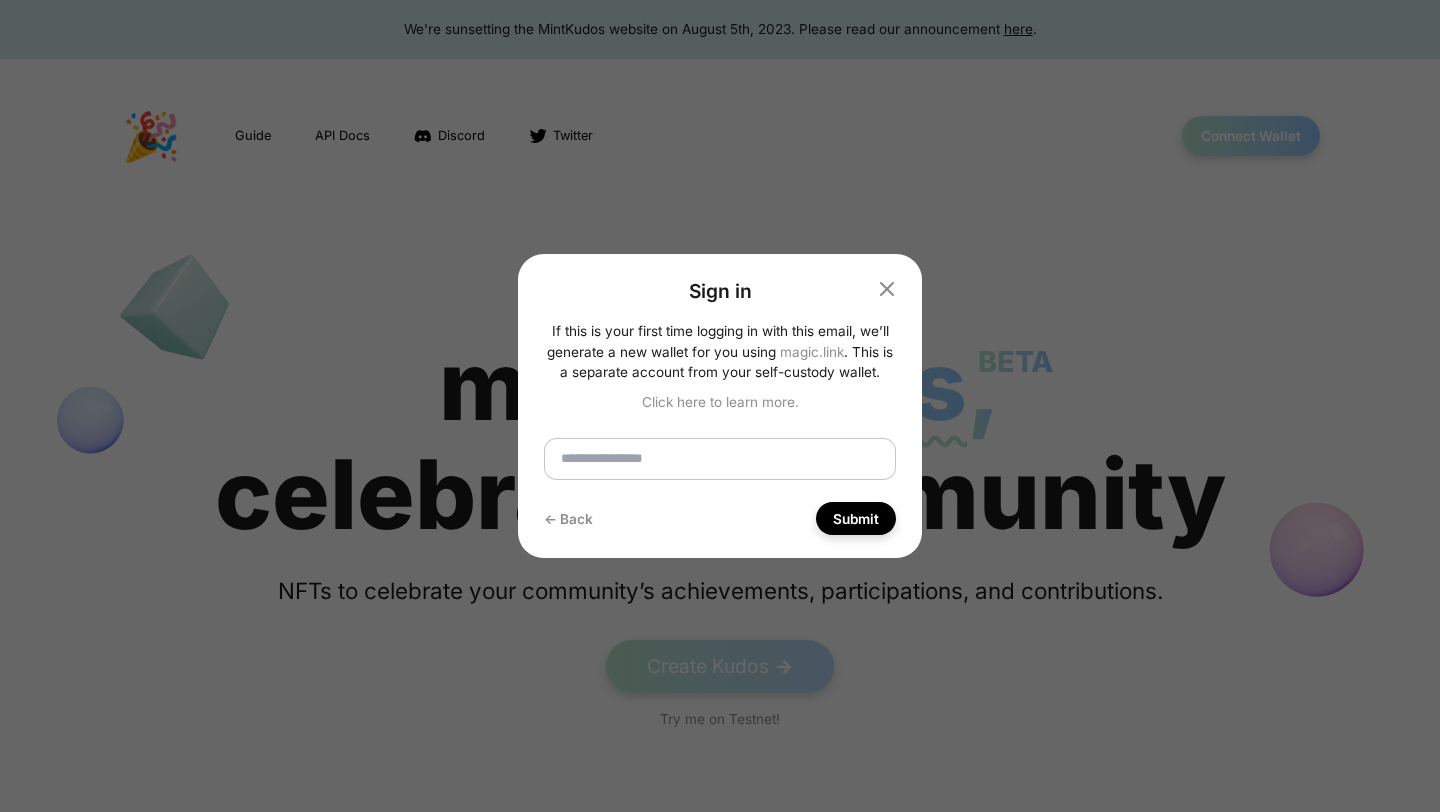 click at bounding box center [720, 459] 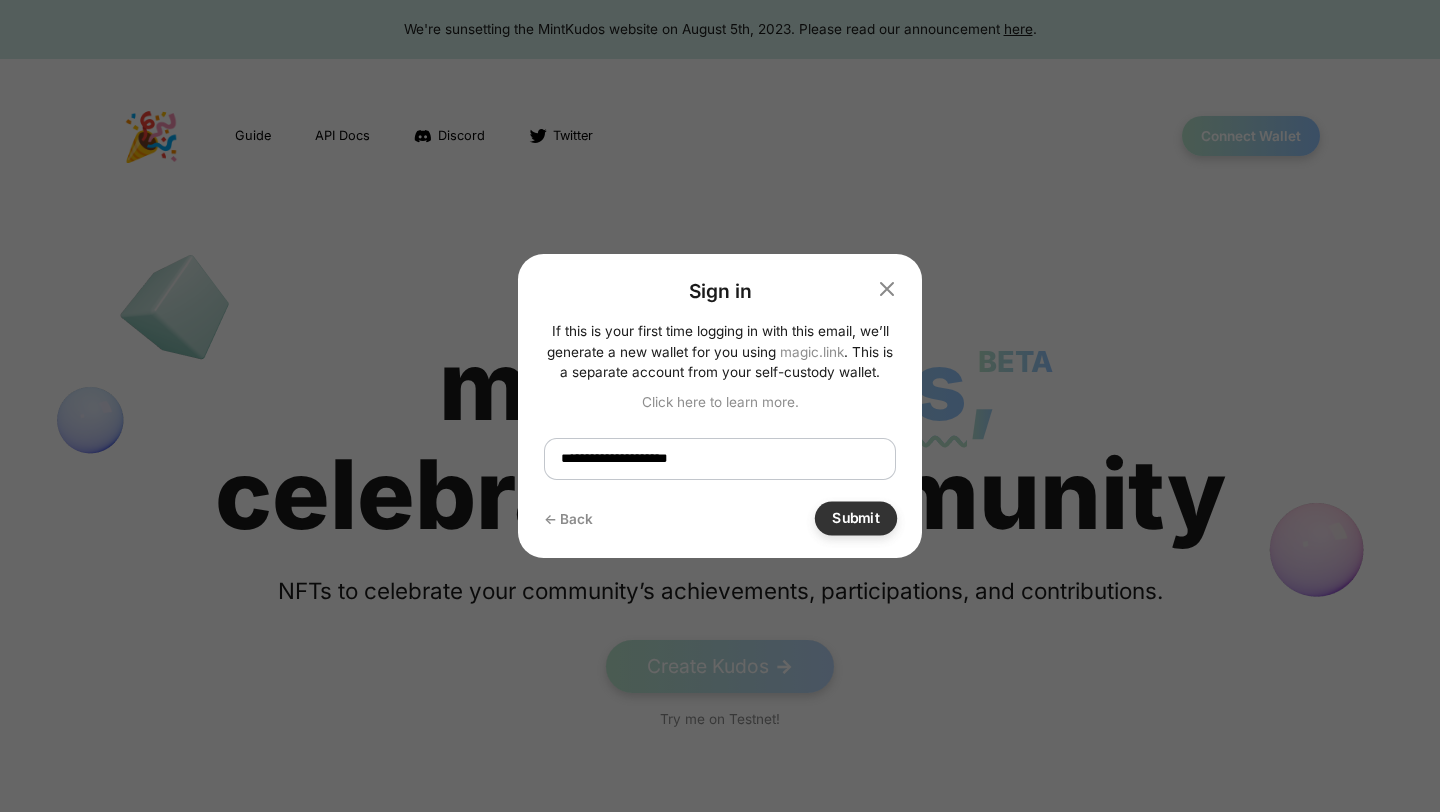 click on "Submit" at bounding box center [856, 519] 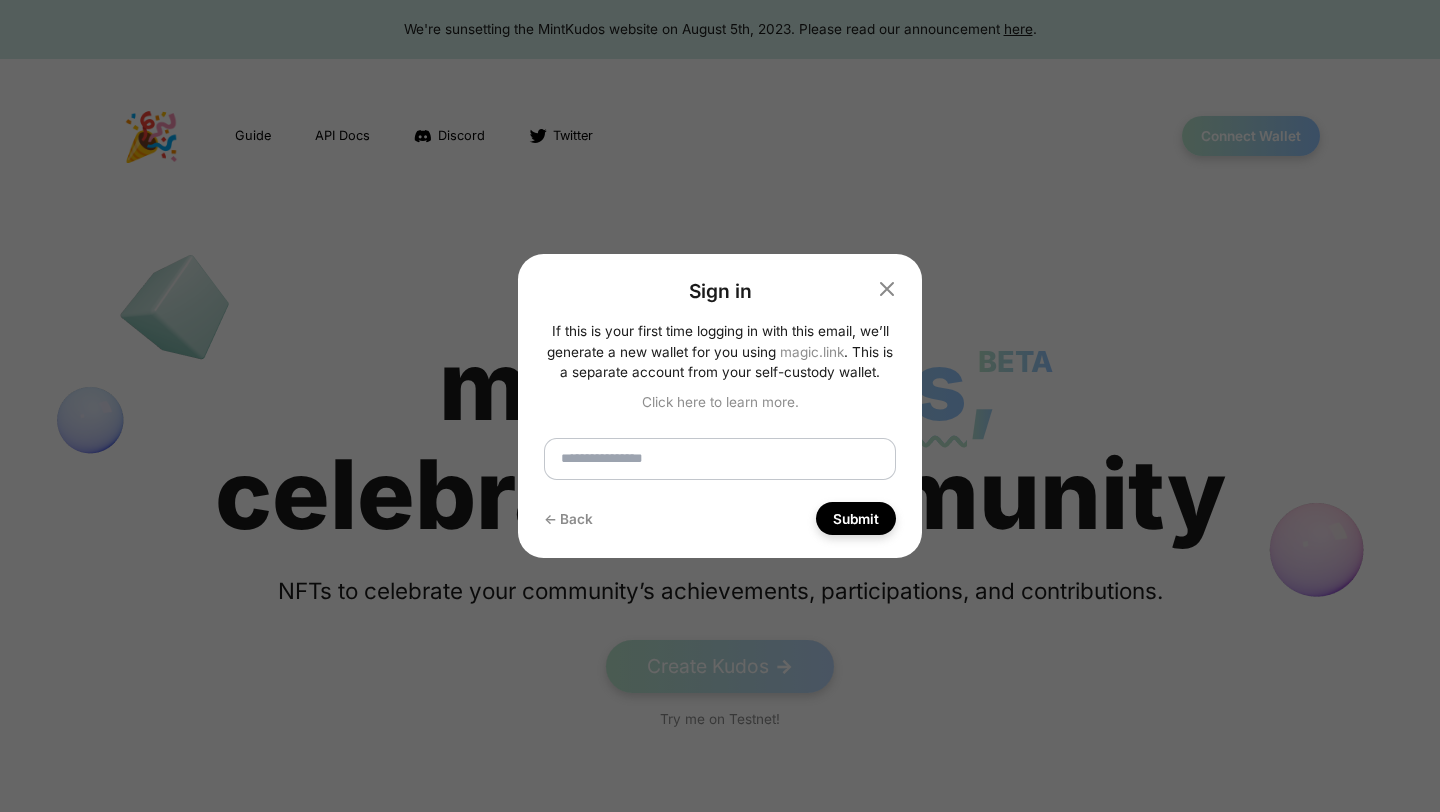 click at bounding box center (720, 459) 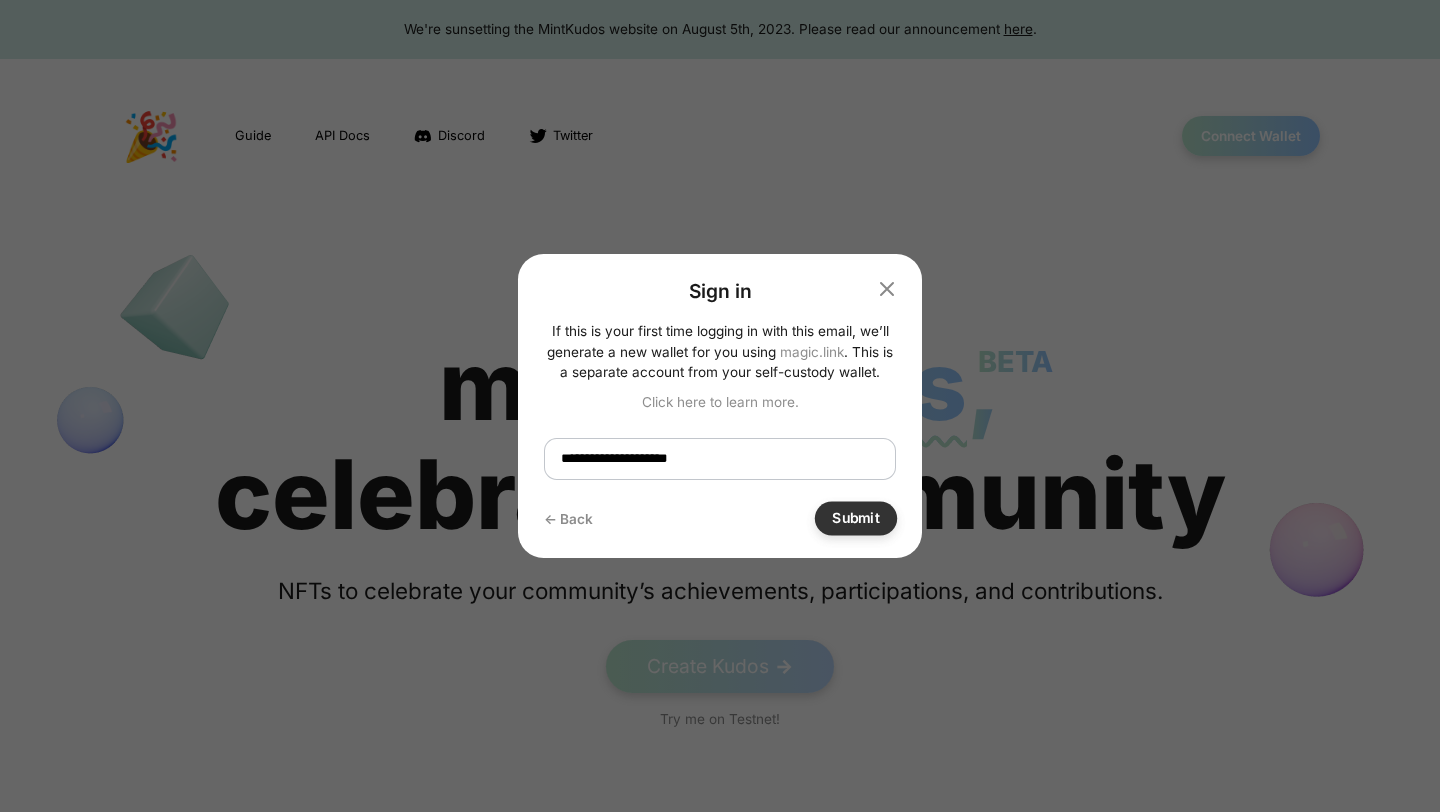 click on "Submit" at bounding box center [856, 519] 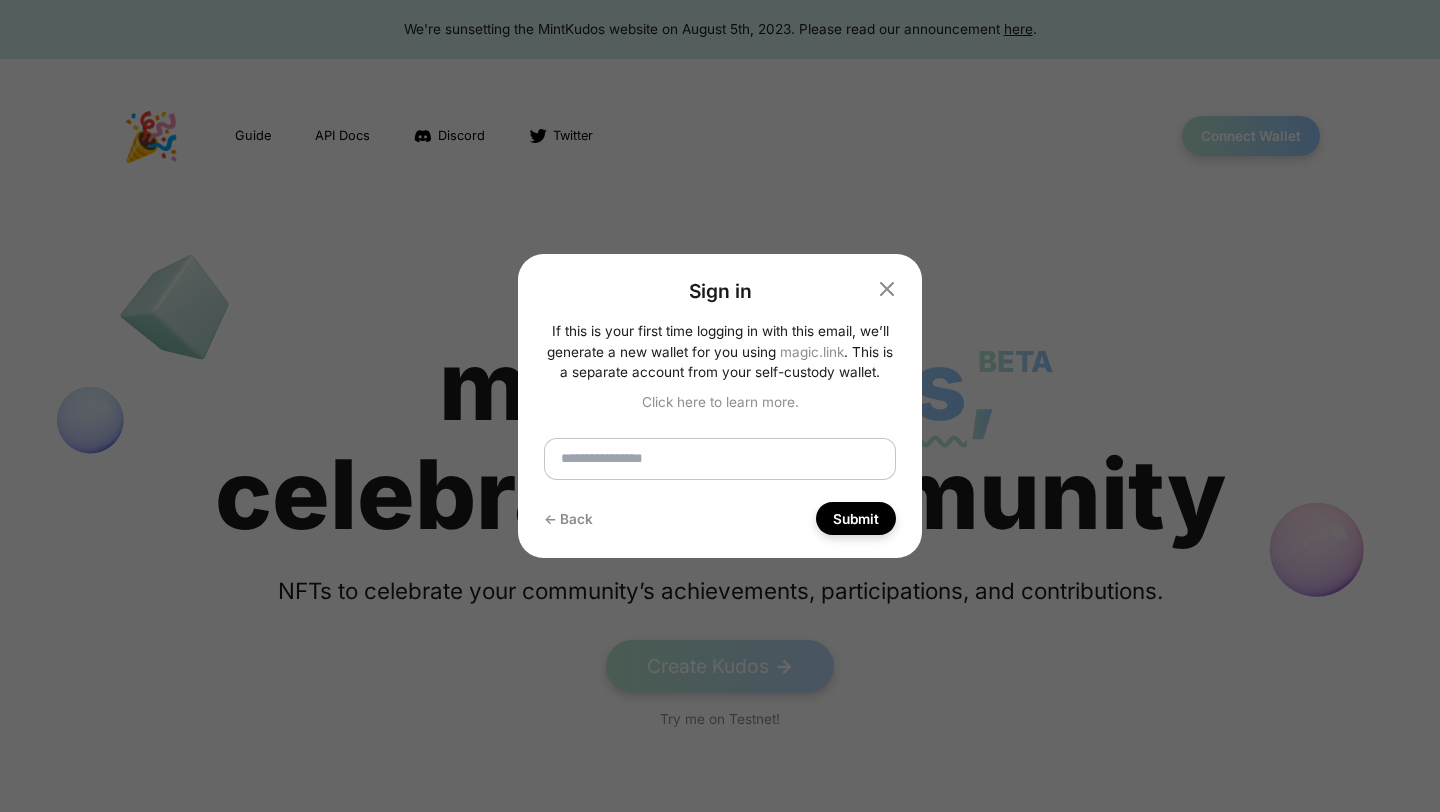 click at bounding box center (720, 459) 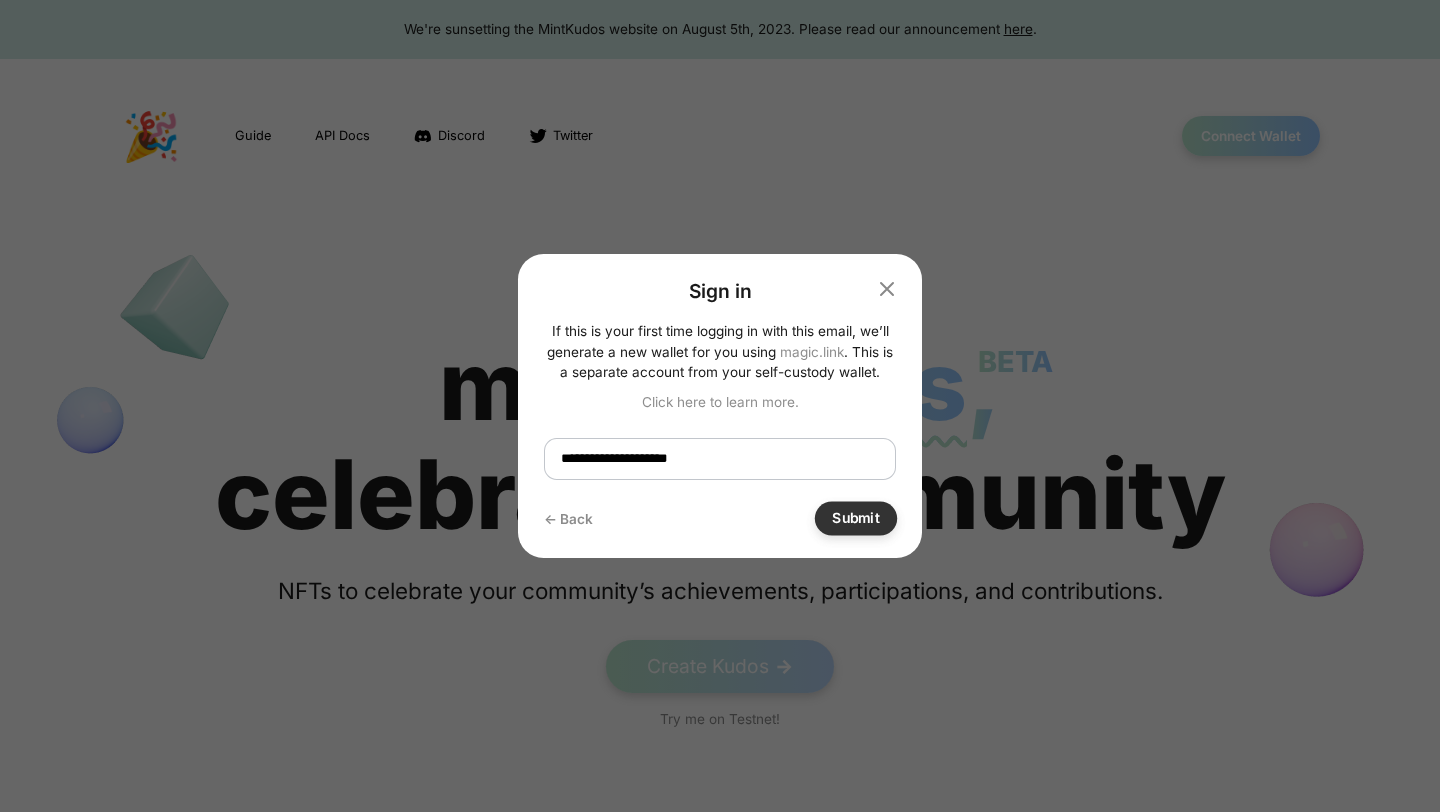 click on "Submit" at bounding box center (856, 519) 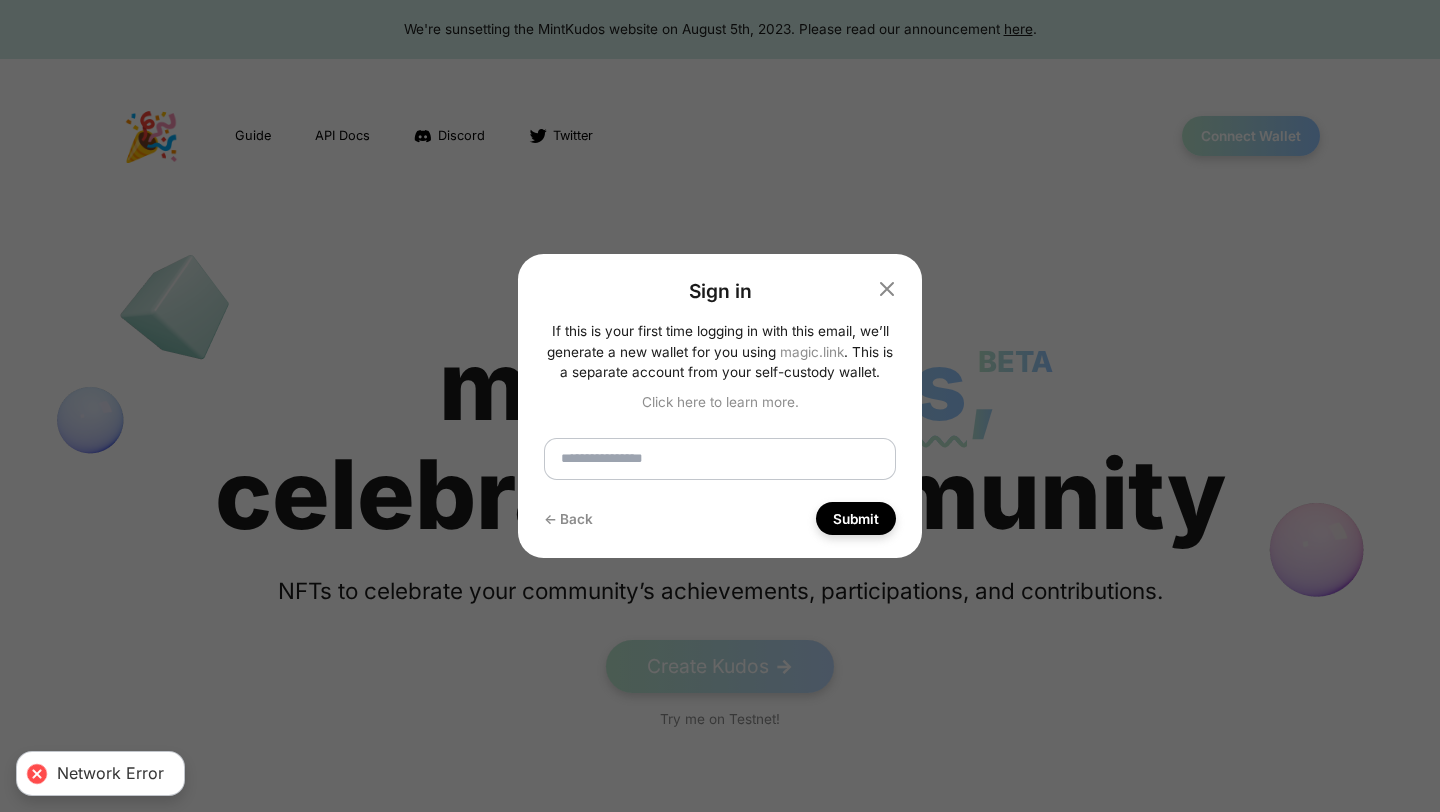 click 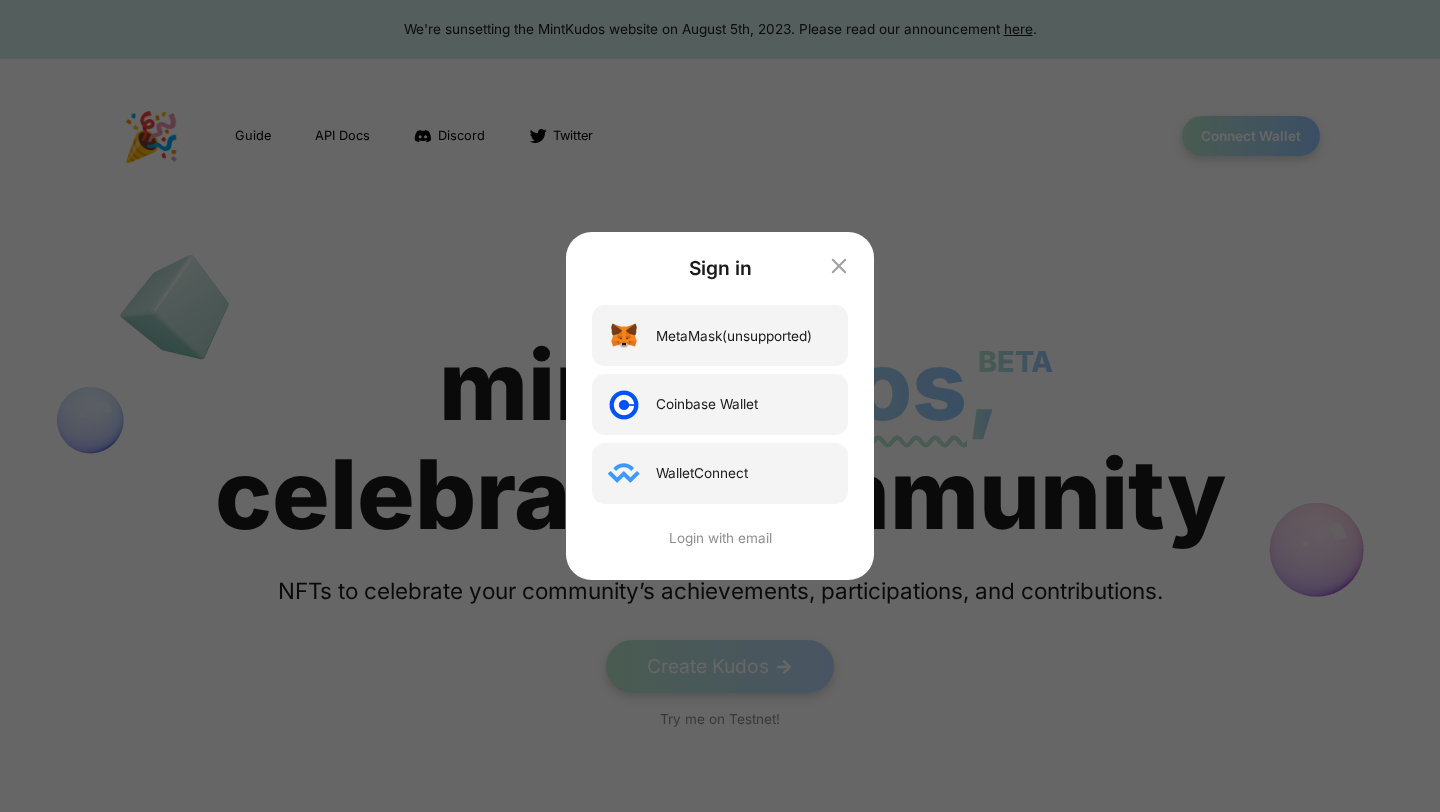 click 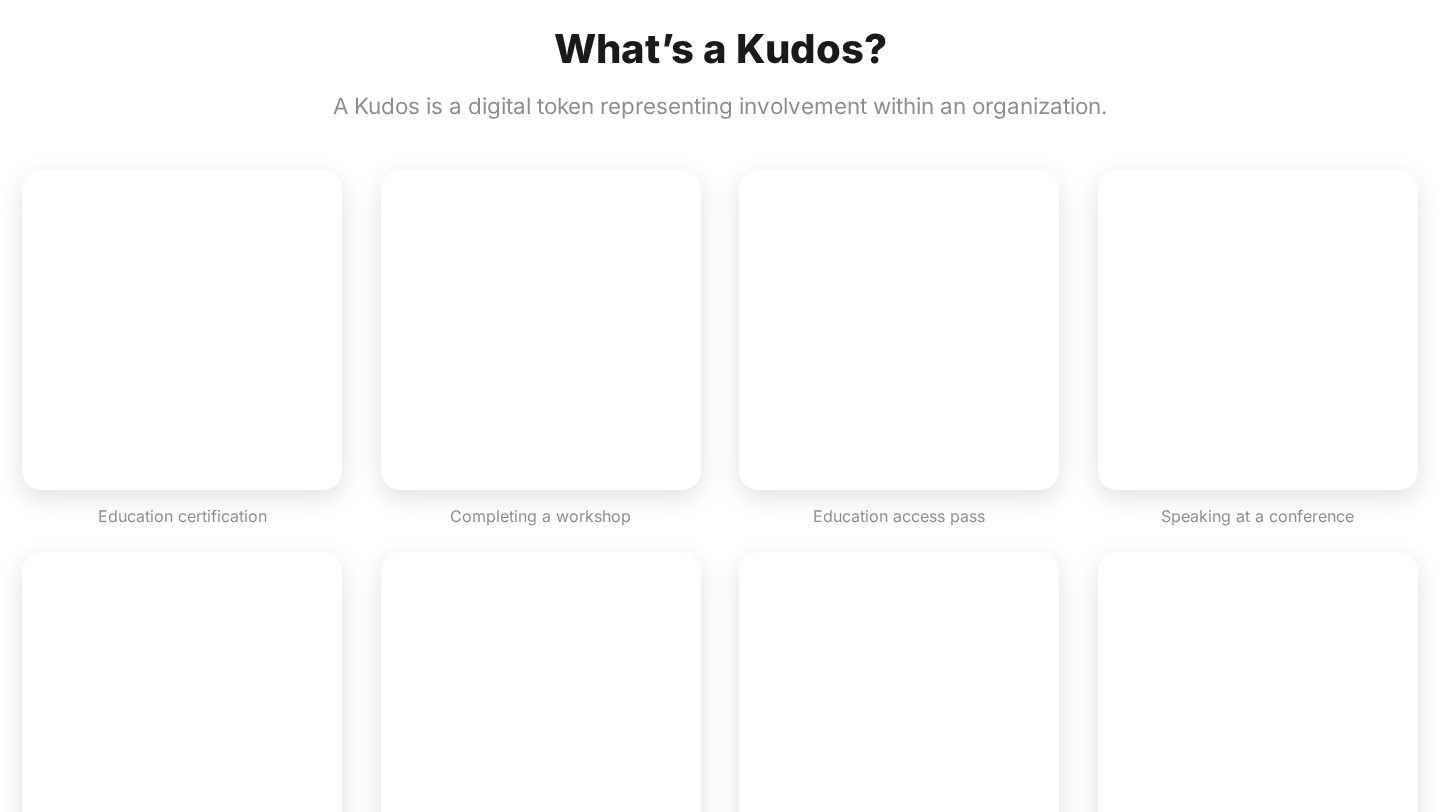 scroll, scrollTop: 1293, scrollLeft: 0, axis: vertical 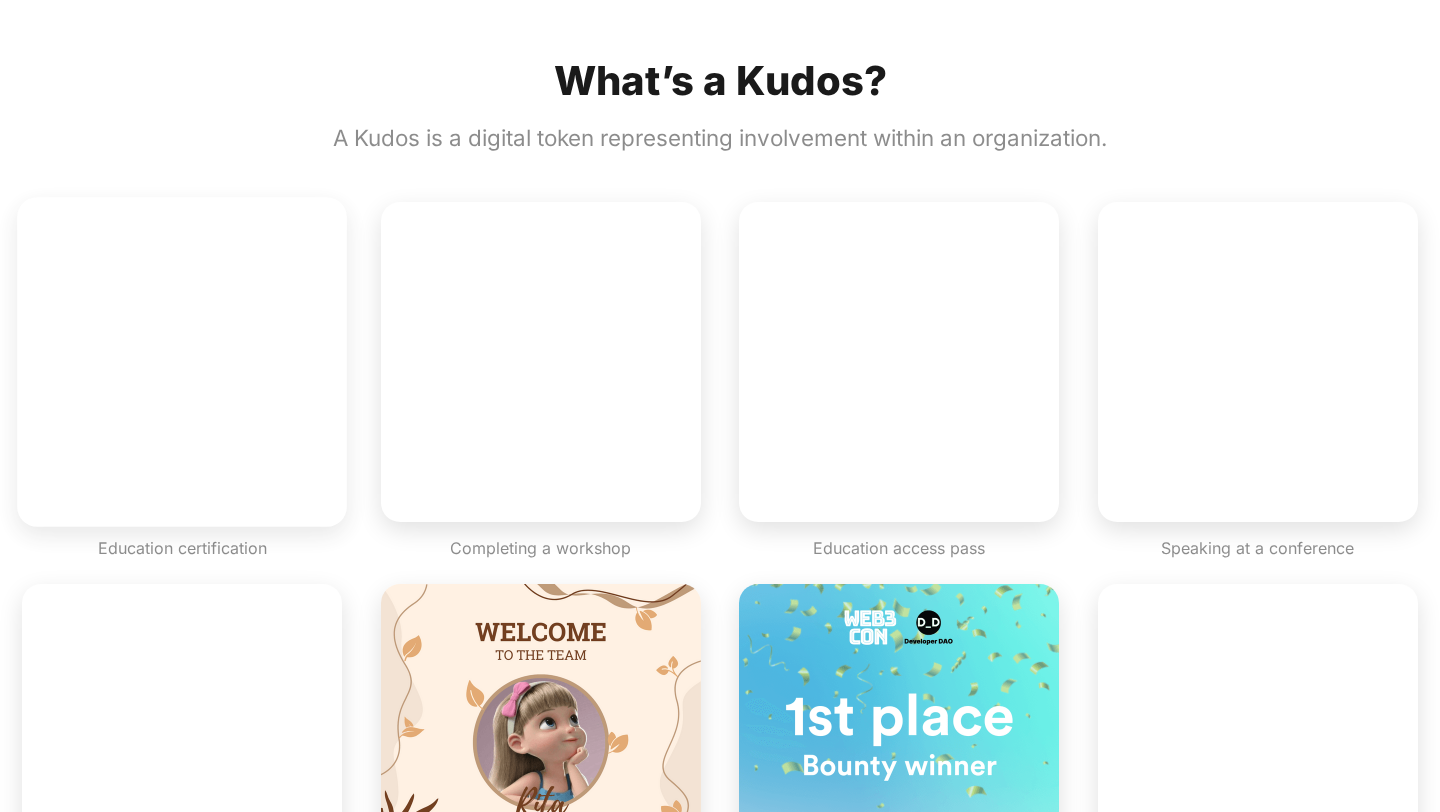 click at bounding box center (183, 363) 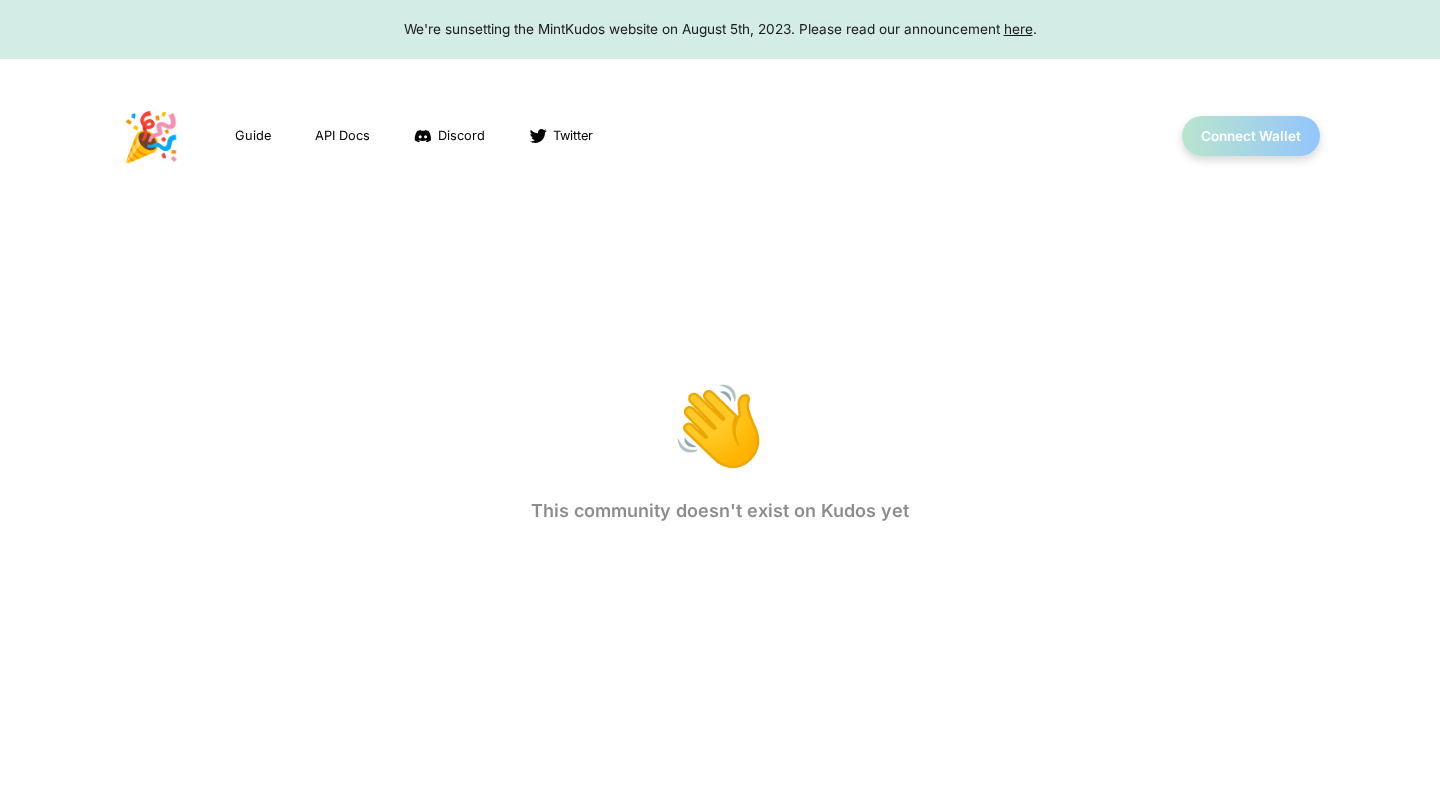 scroll, scrollTop: 0, scrollLeft: 0, axis: both 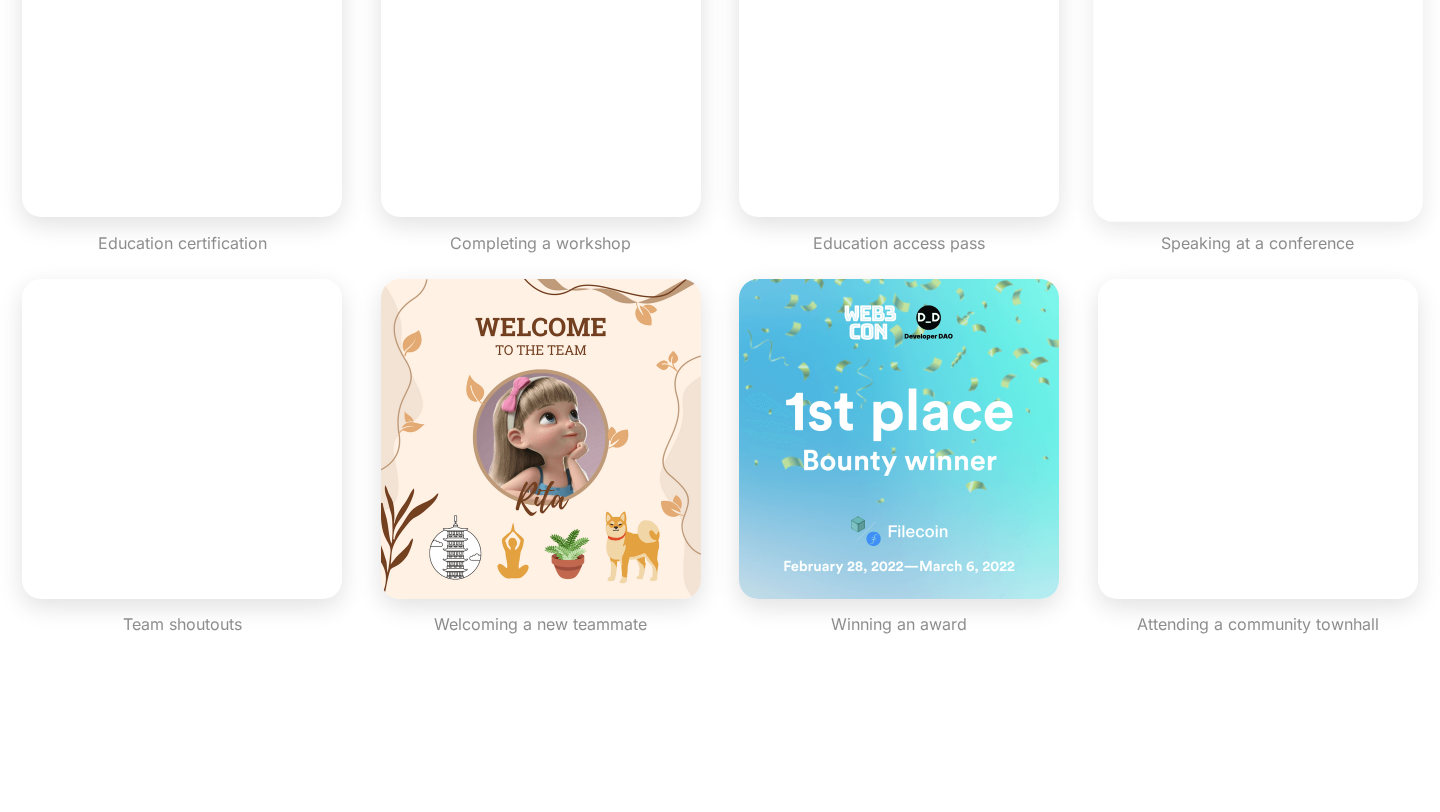 click at bounding box center (1258, 58) 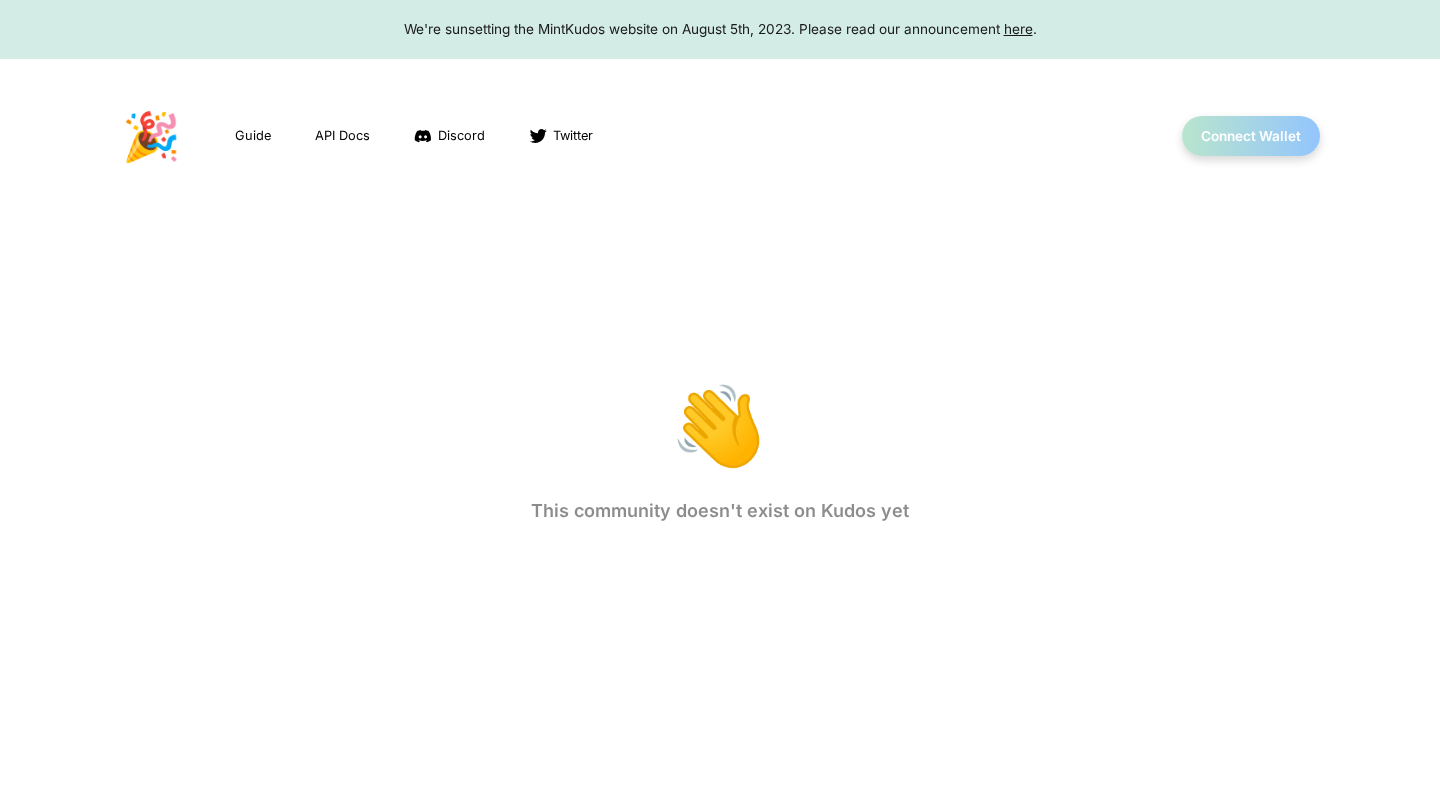 click on "We're sunsetting the MintKudos website on August 5th, 2023. Please read our announcement here . 🎉 Guide API Docs Discord Twitter Connect Wallet ; 👋 This community doesn't exist on Kudos yet ; Kudos Community settings Hidden kudos No kudos are hidden from the community page." at bounding box center (720, 406) 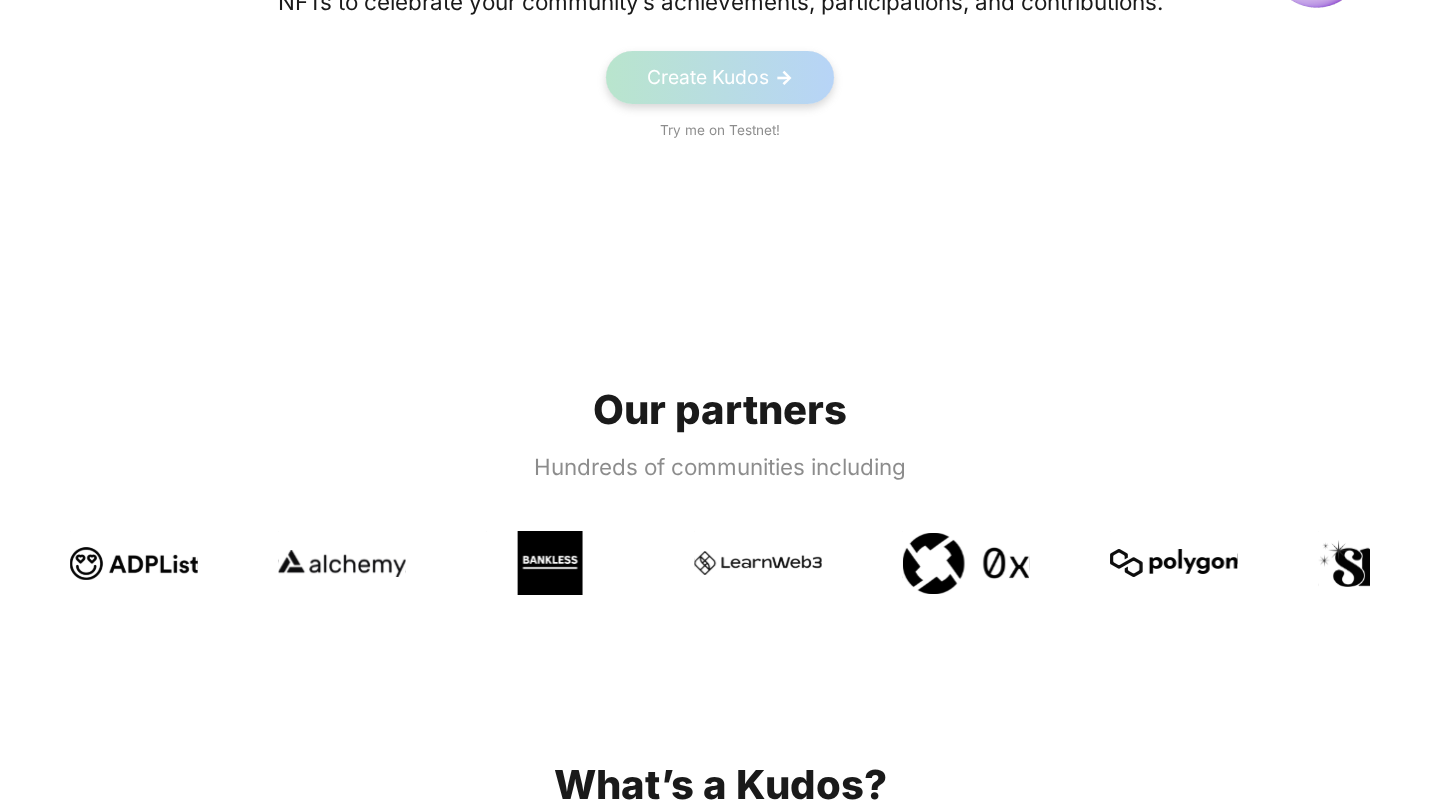 scroll, scrollTop: 367, scrollLeft: 0, axis: vertical 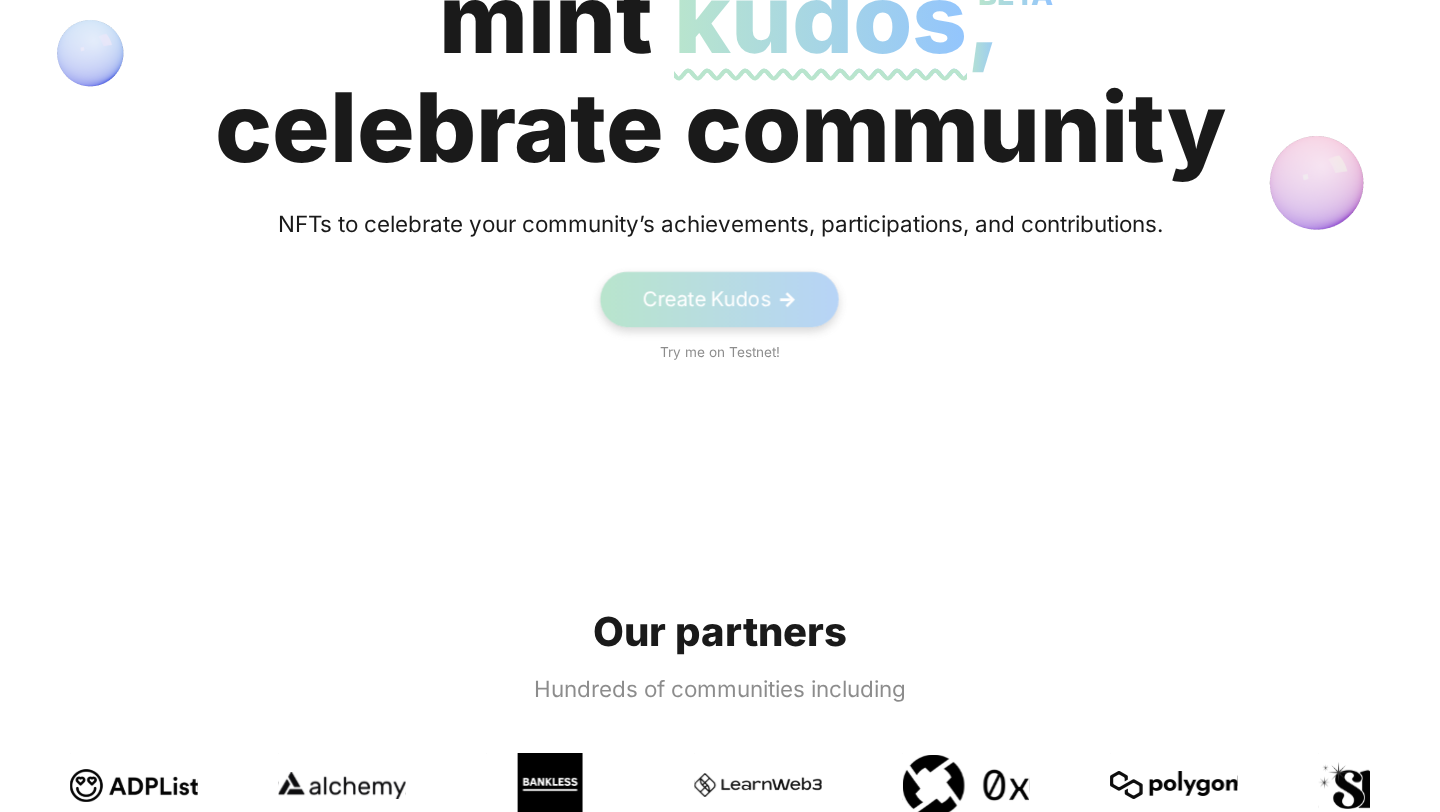 click on "Create Kudos     ->" at bounding box center (720, 299) 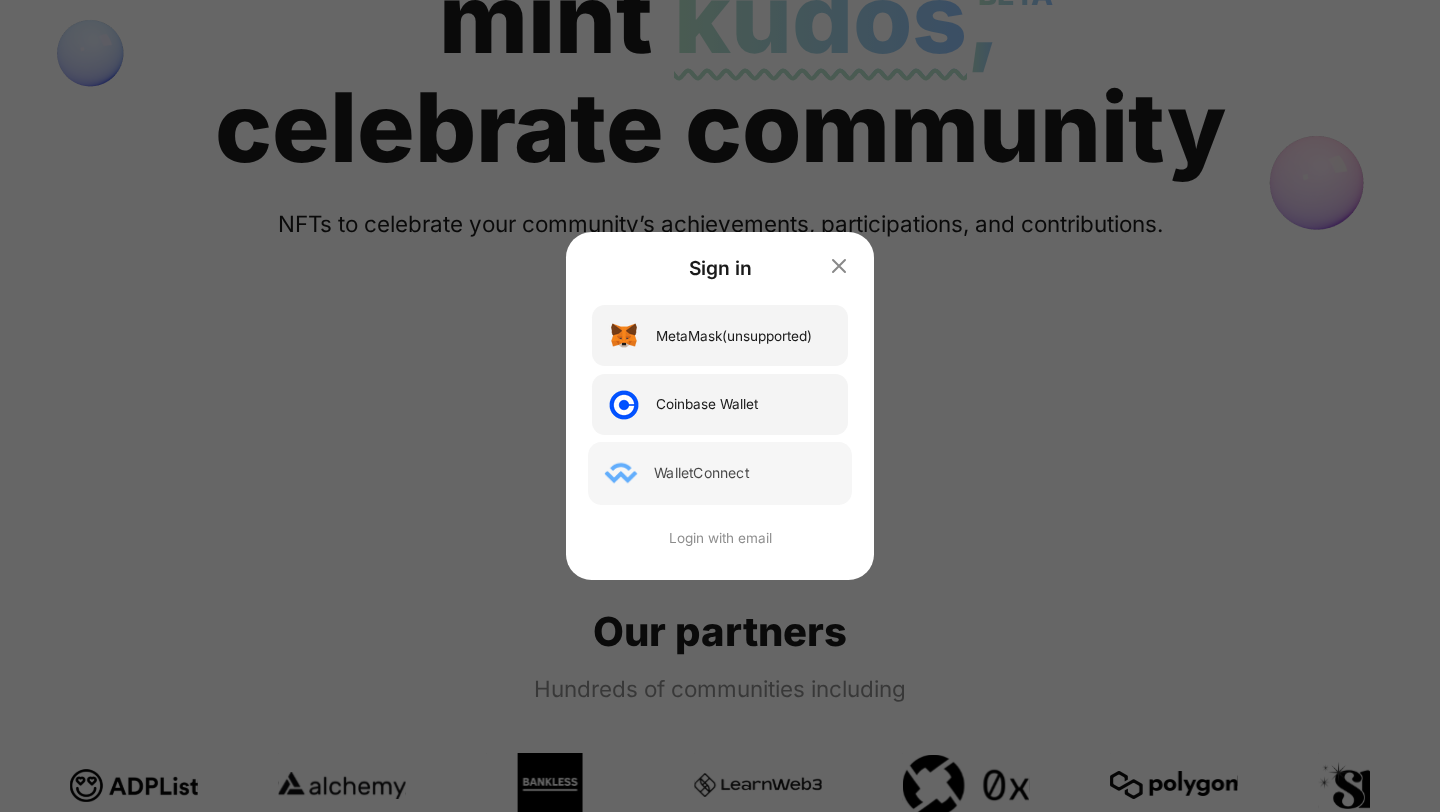 click on "WalletConnect" at bounding box center [701, 473] 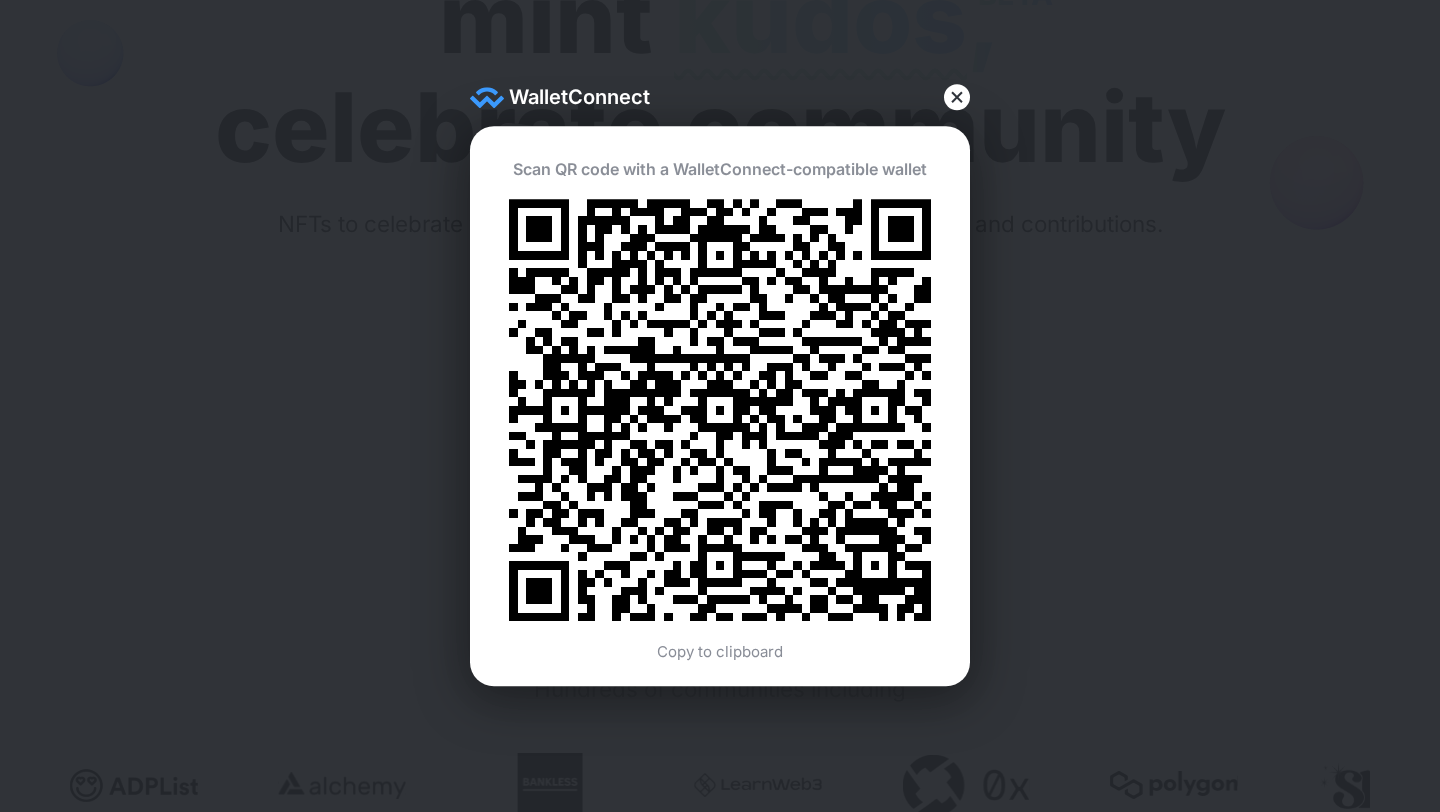 click at bounding box center (957, 97) 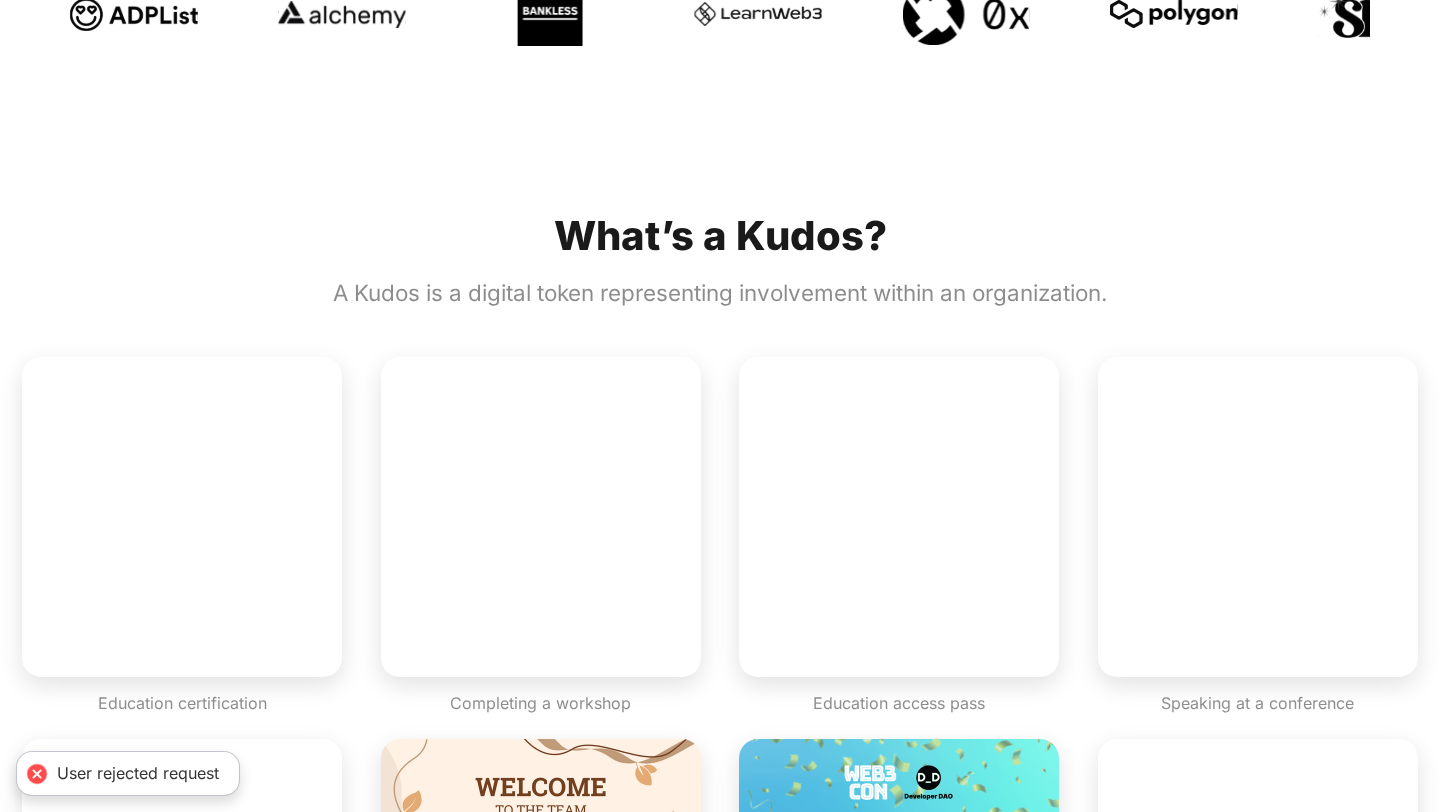 scroll, scrollTop: 1139, scrollLeft: 0, axis: vertical 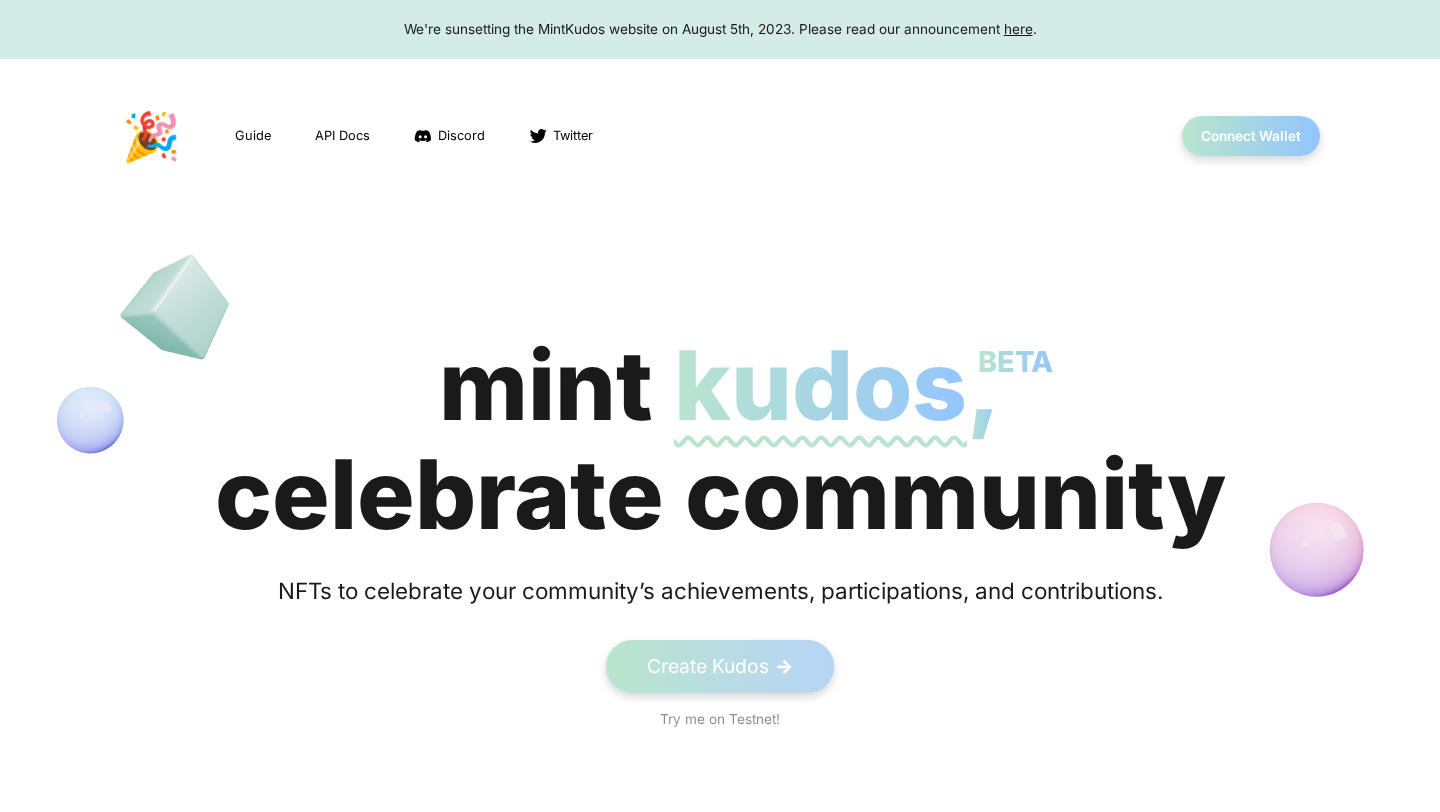 click on "here" at bounding box center [1018, 29] 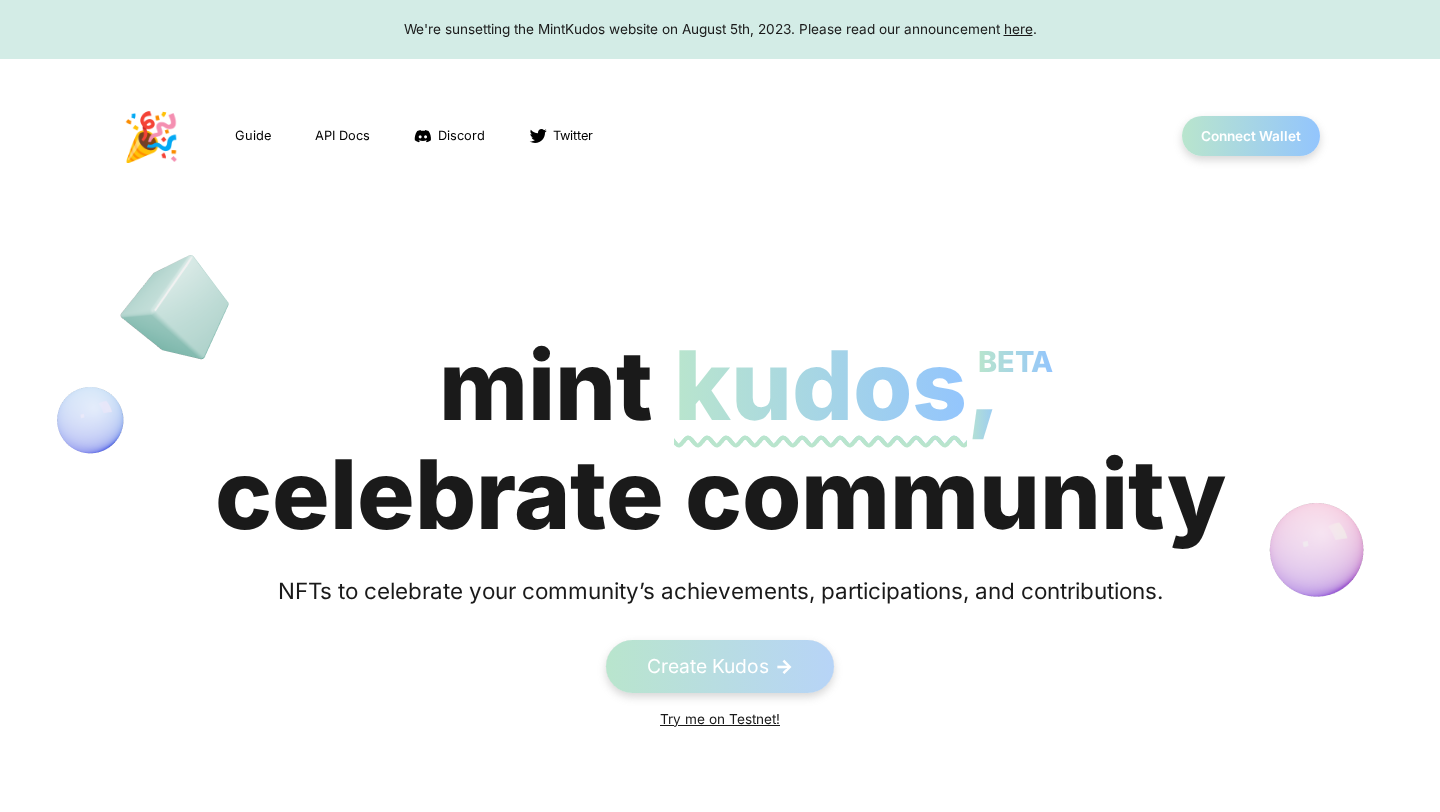 click on "Try me on Testnet!" at bounding box center (720, 719) 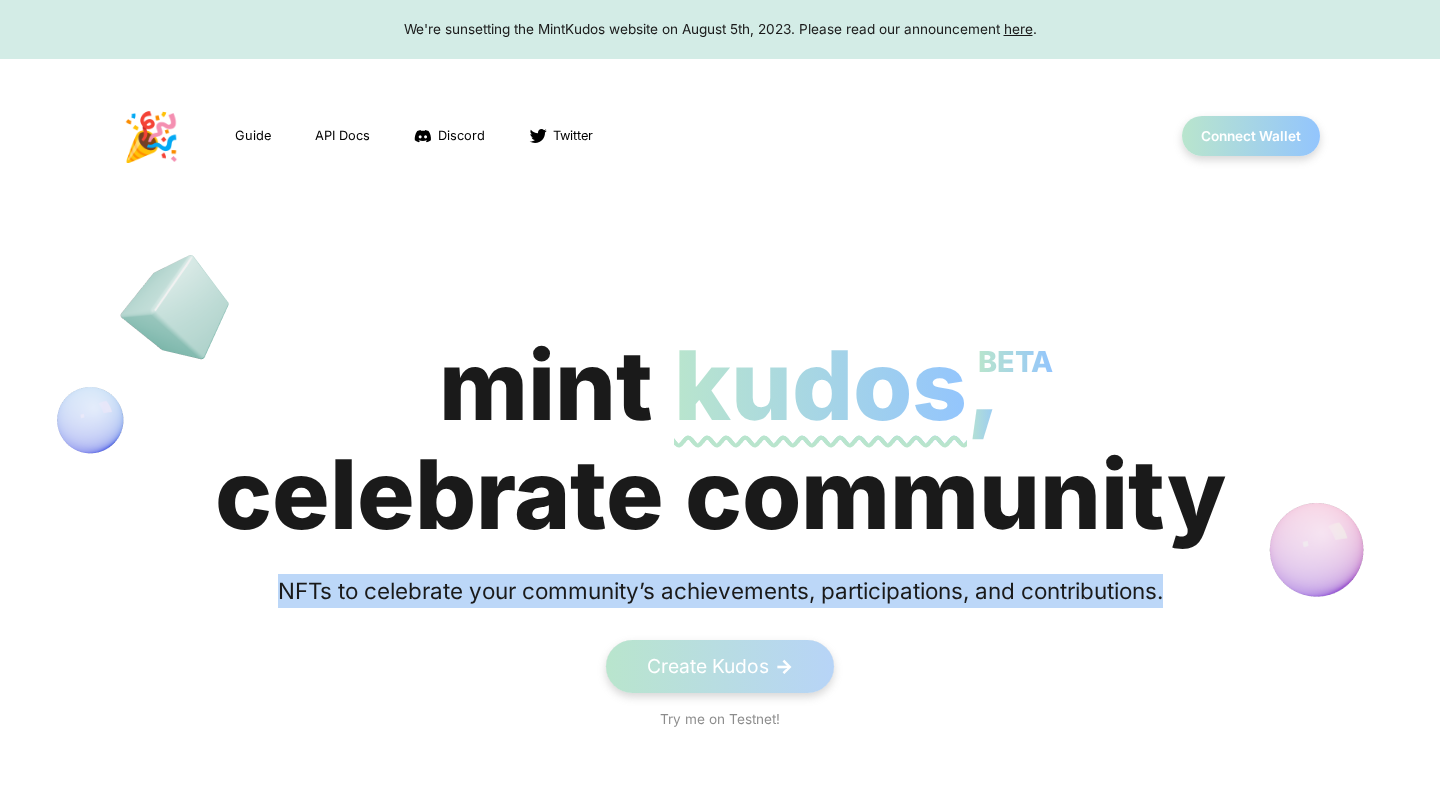 drag, startPoint x: 276, startPoint y: 588, endPoint x: 1221, endPoint y: 613, distance: 945.3306 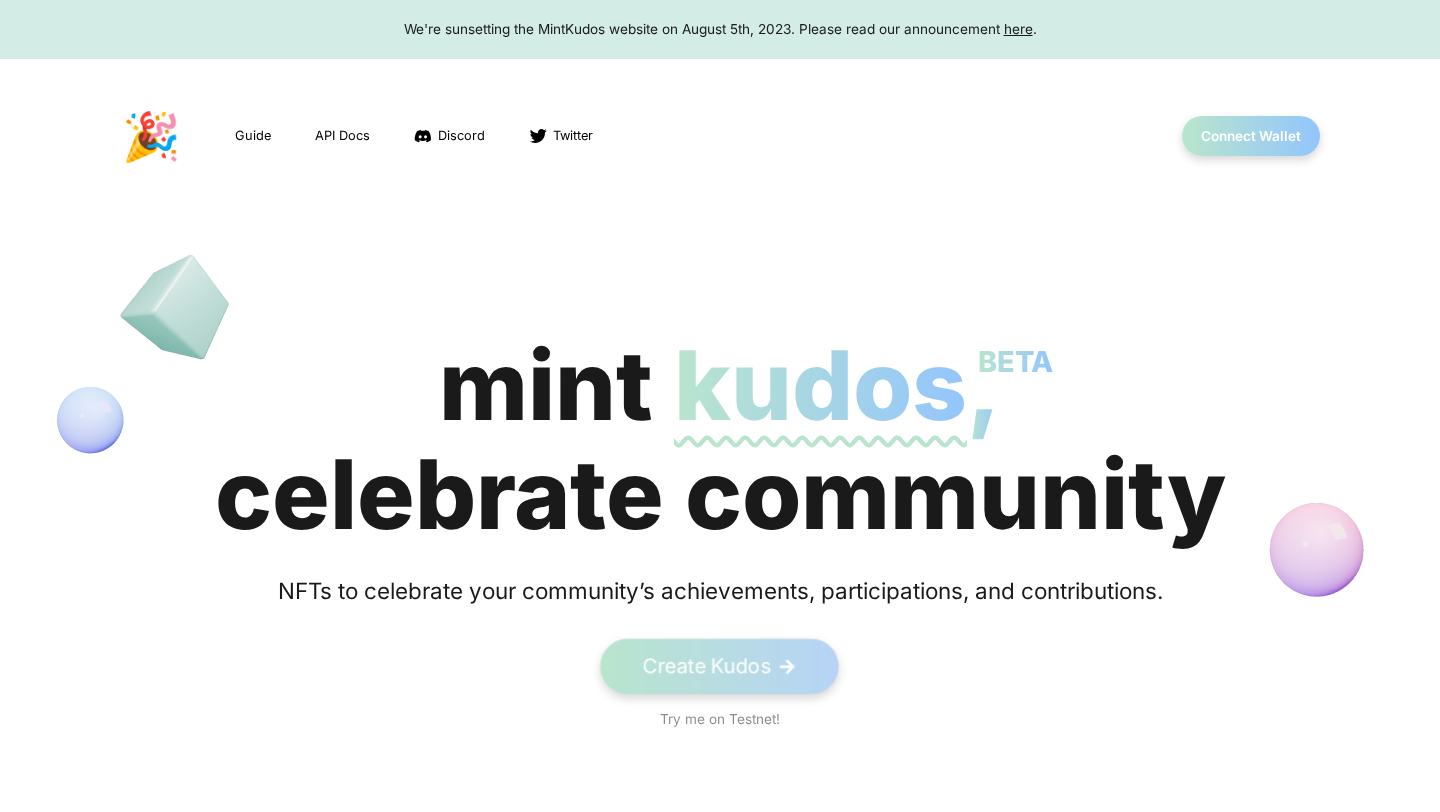 click on "Create Kudos     ->" at bounding box center [720, 666] 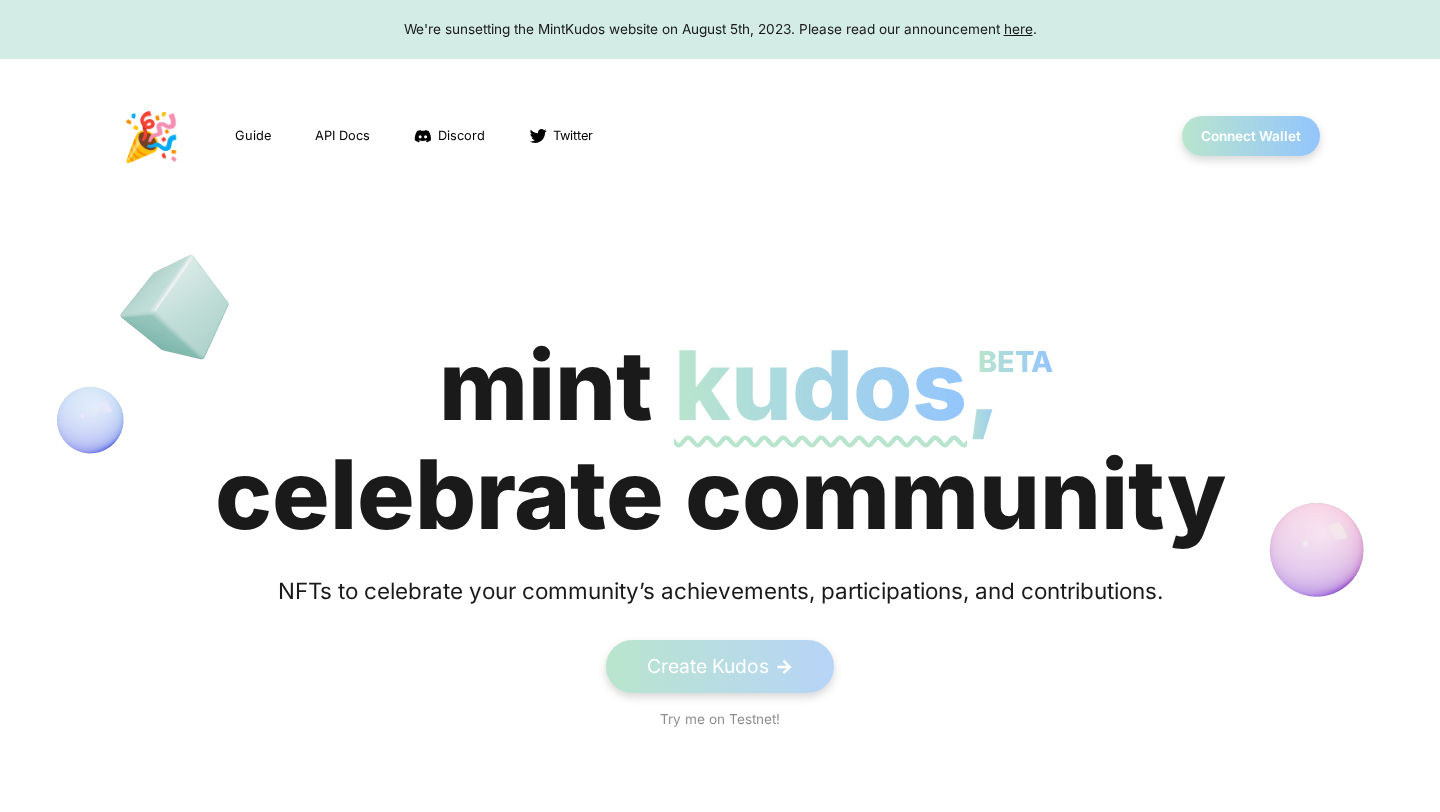 scroll, scrollTop: 0, scrollLeft: 0, axis: both 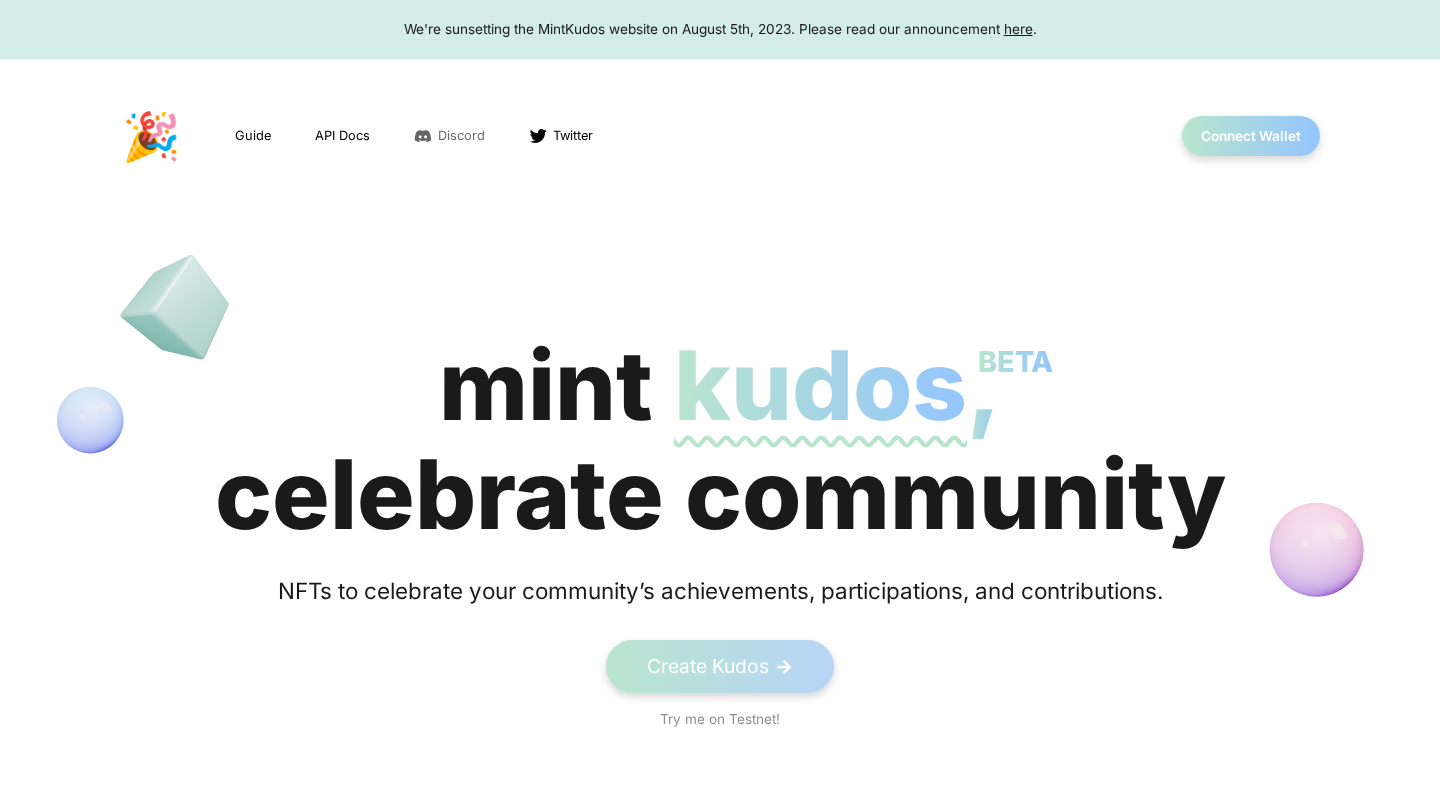 click on "Discord" at bounding box center (461, 135) 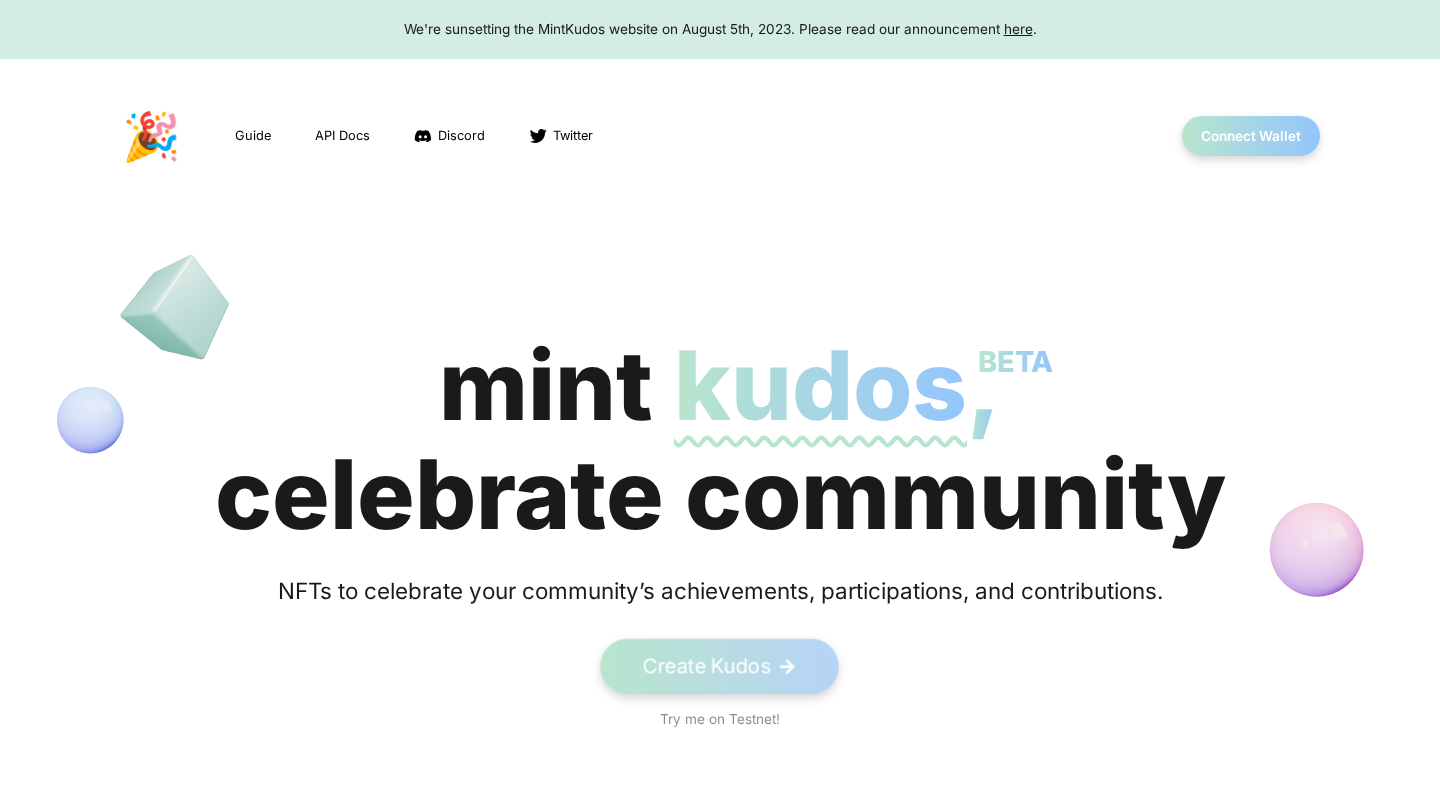 click on "Create Kudos     ->" at bounding box center (720, 666) 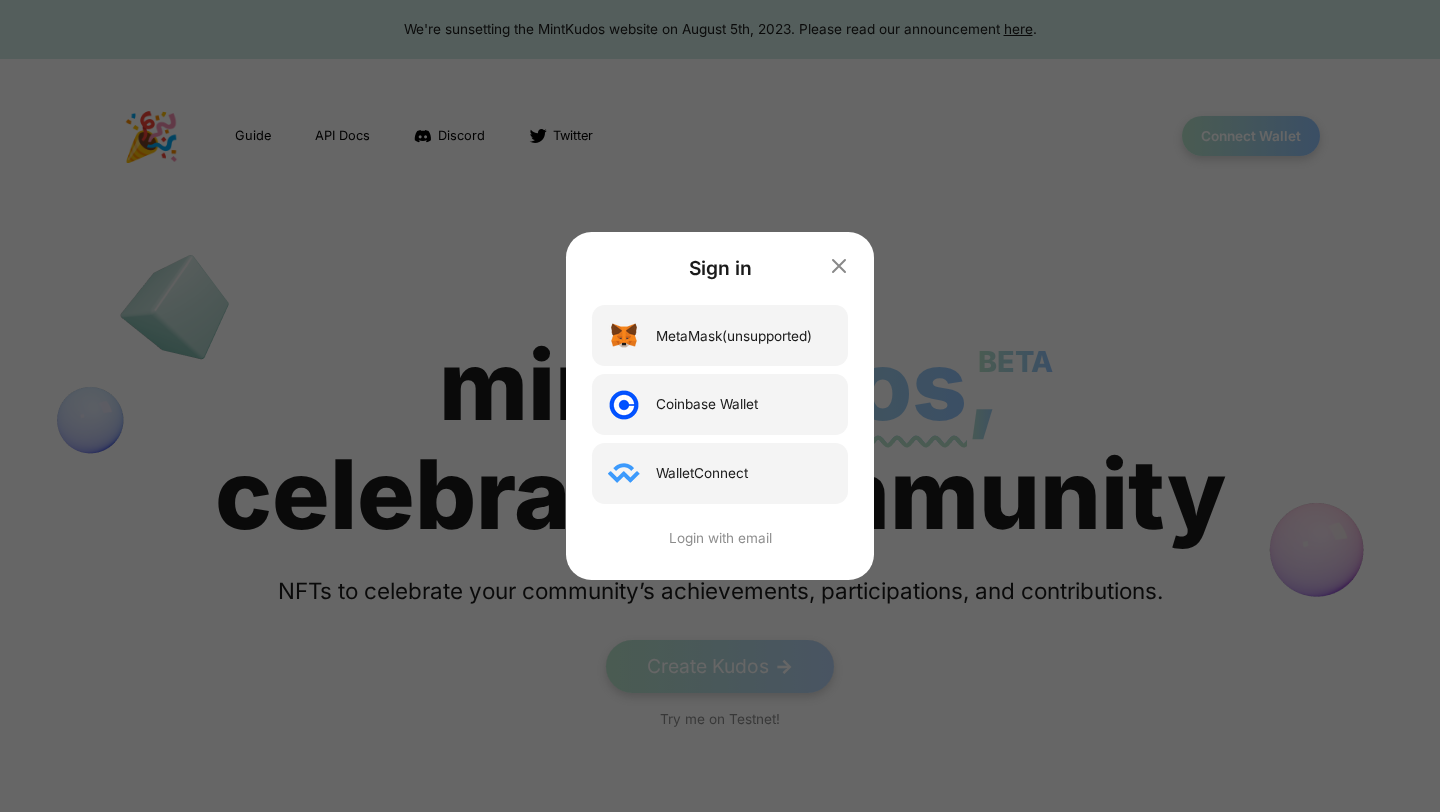 click on "WalletConnect" at bounding box center [702, 473] 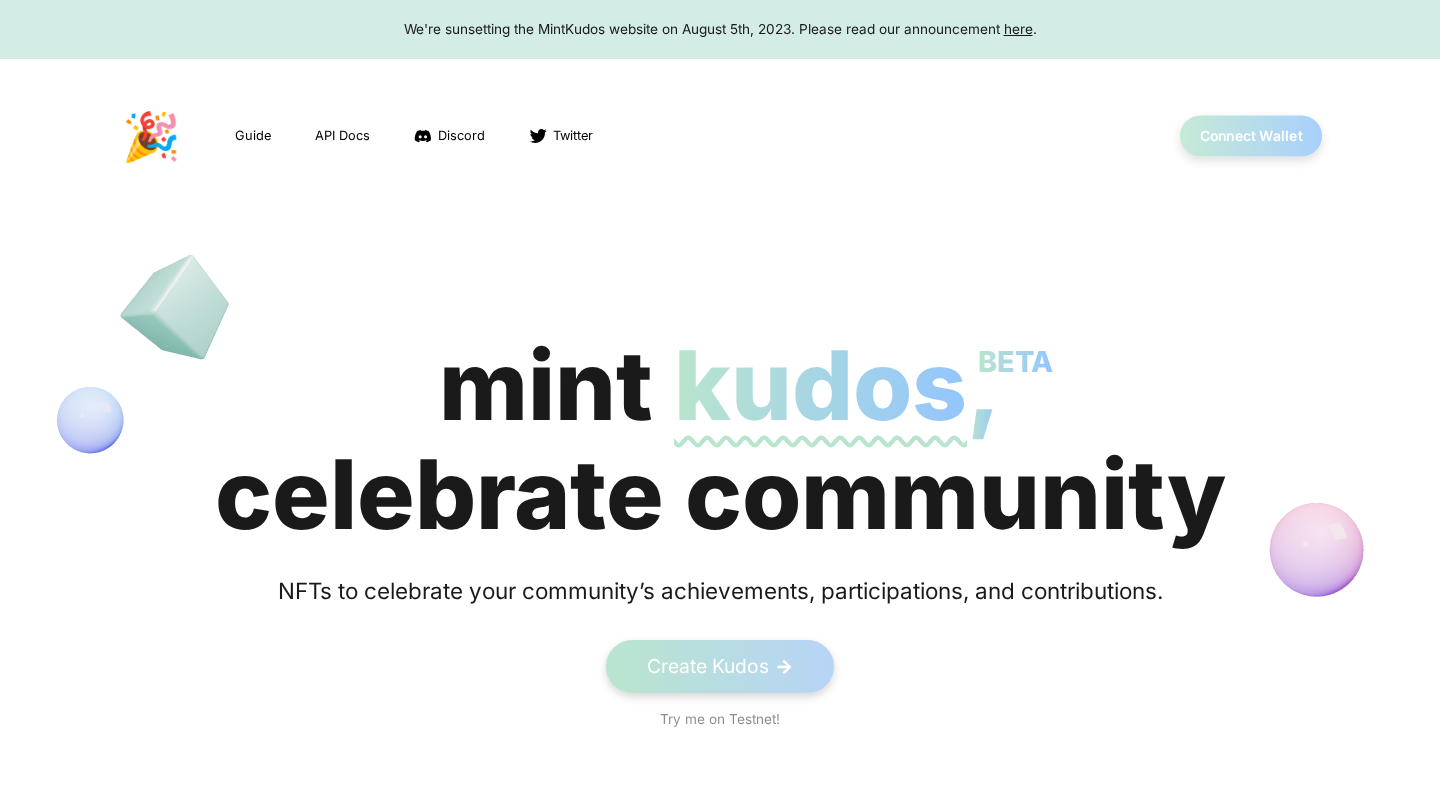 click on "Connect Wallet" at bounding box center [1251, 136] 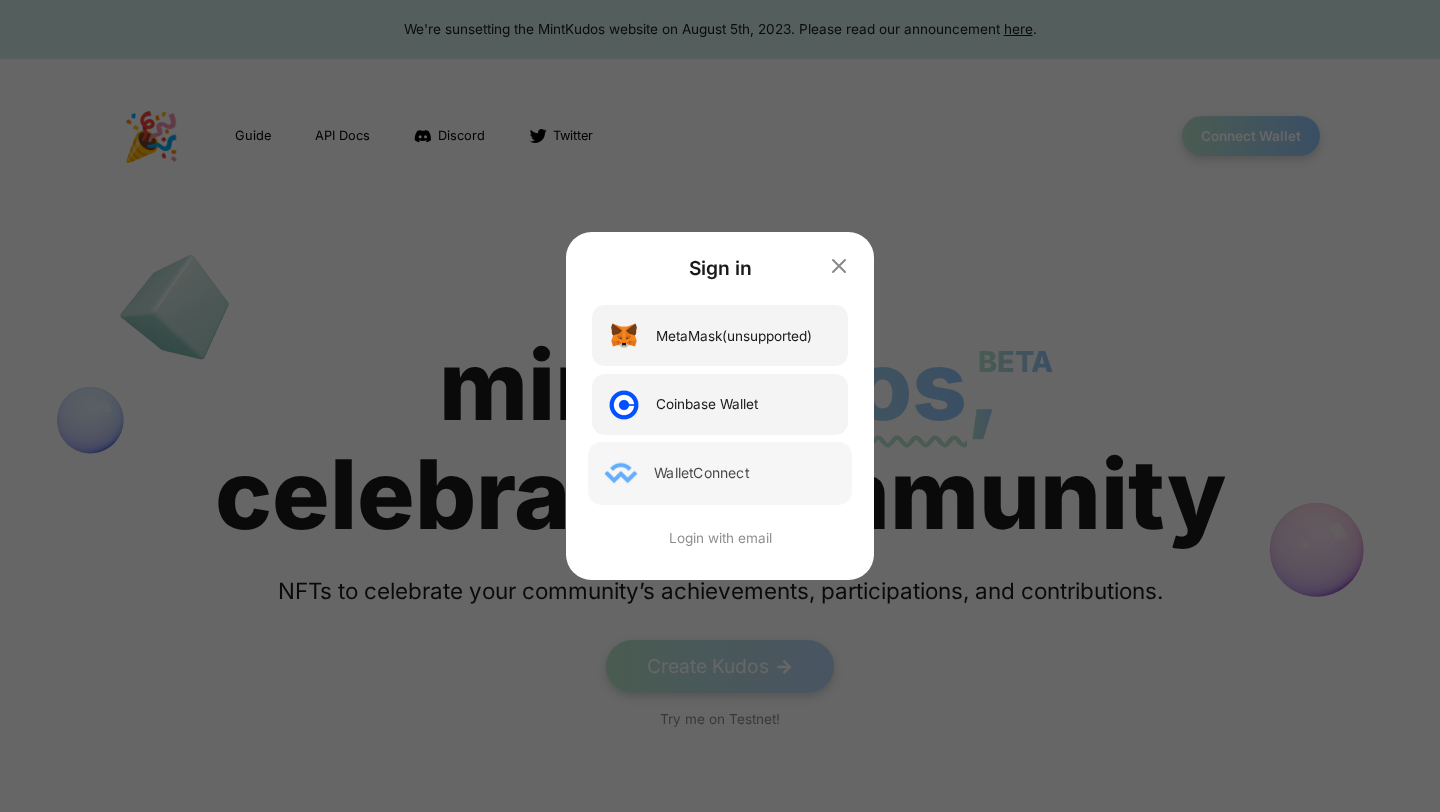 click on "WalletConnect" at bounding box center [701, 473] 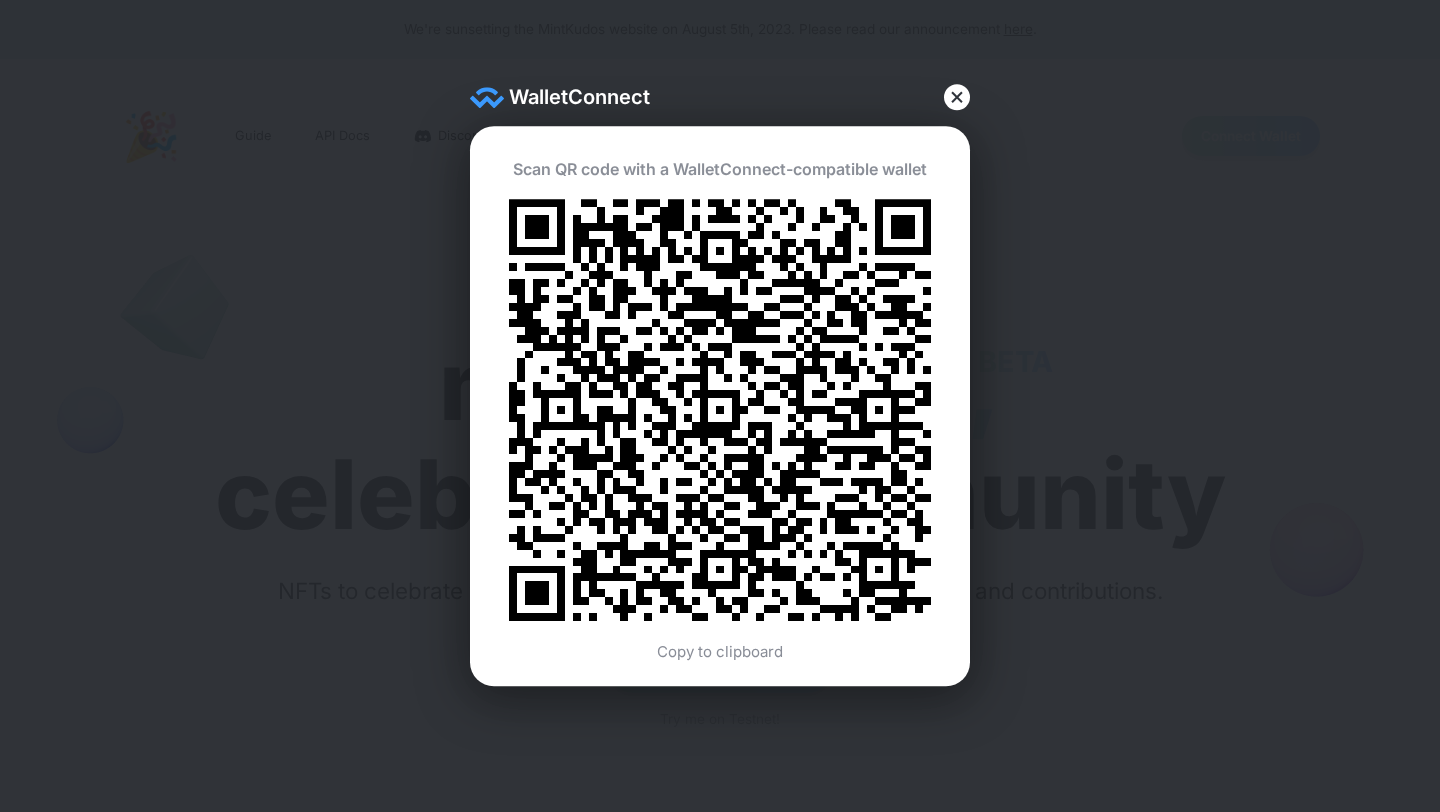 click 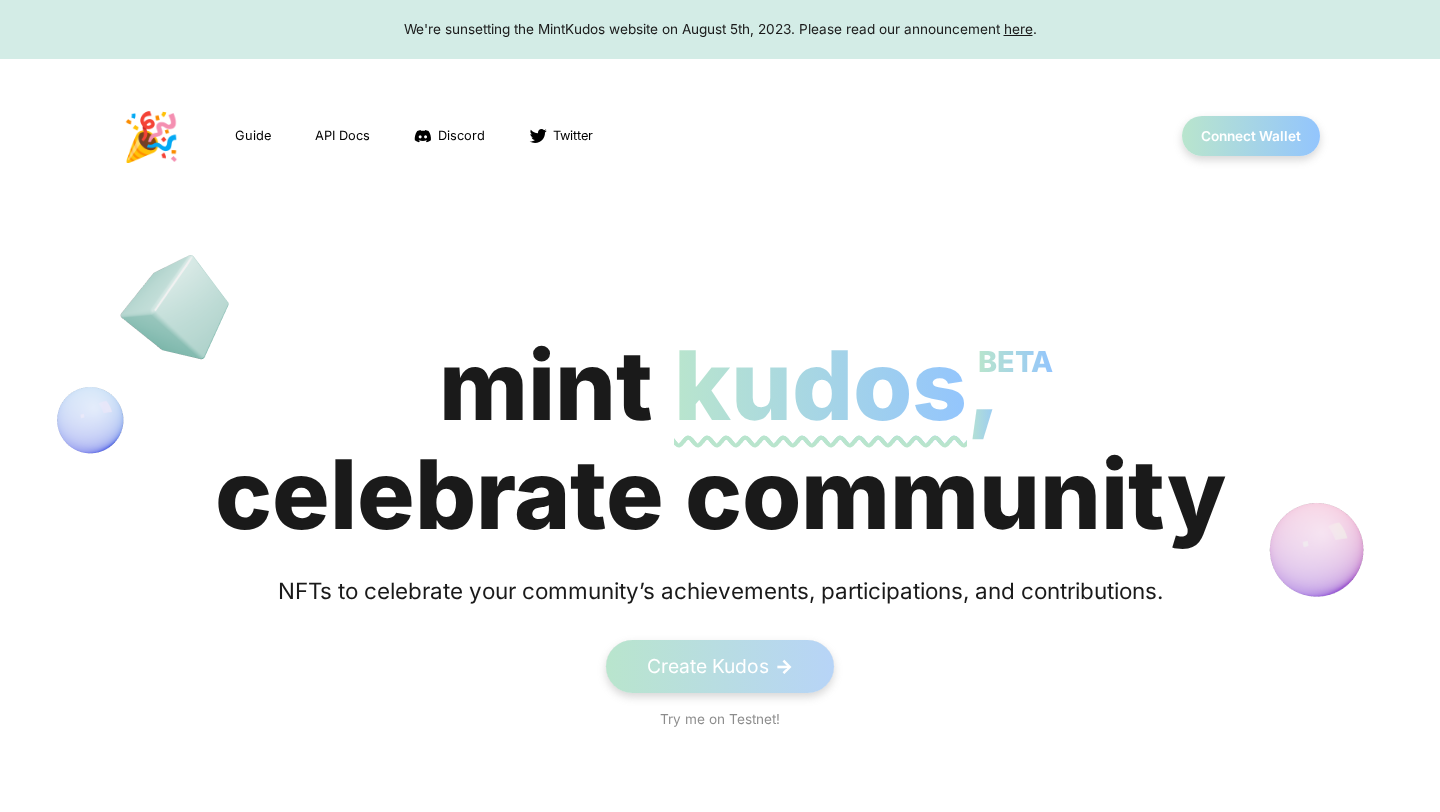 click on "We're sunsetting the MintKudos website on August 5th, 2023. Please read our announcement   here ." at bounding box center (720, 29) 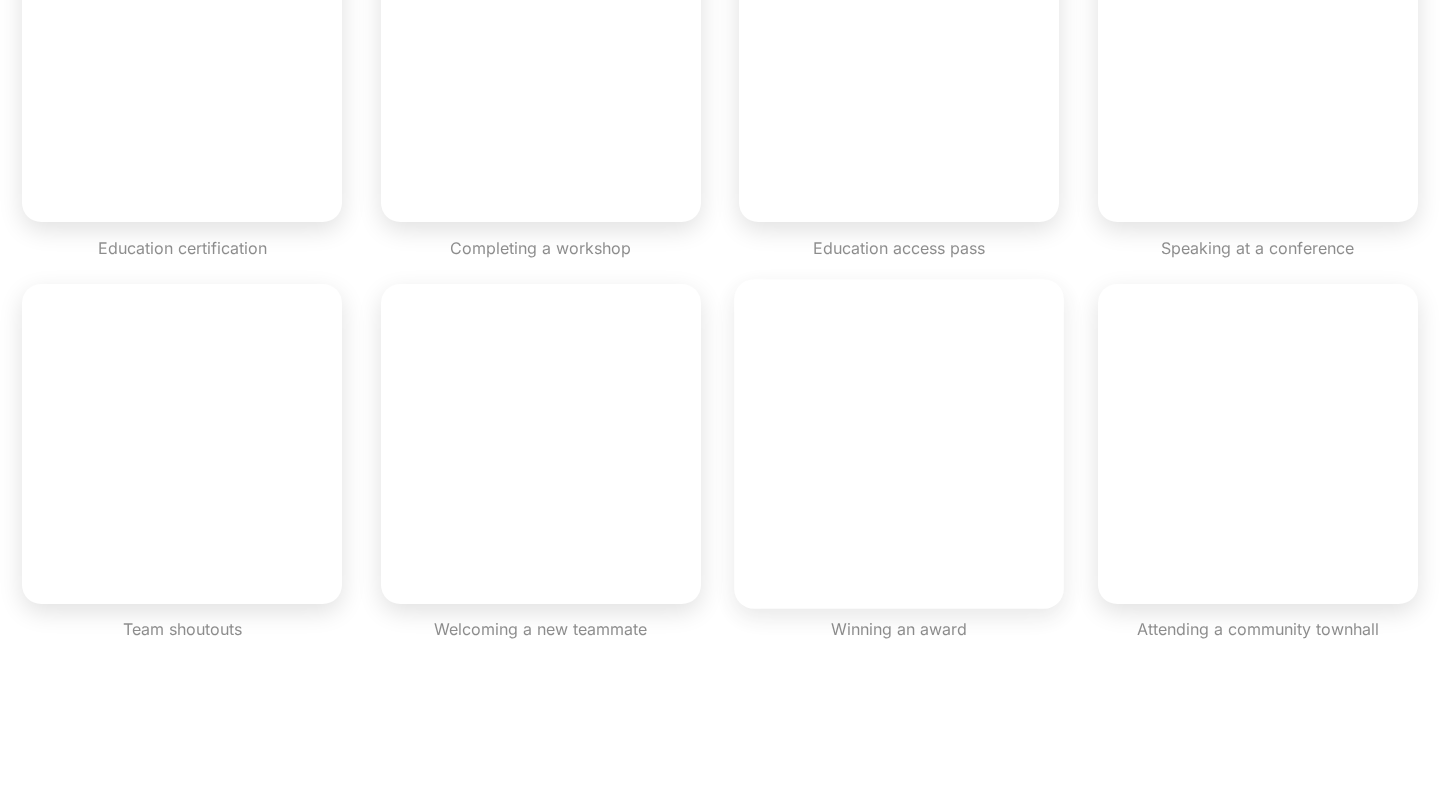 scroll, scrollTop: 1592, scrollLeft: 0, axis: vertical 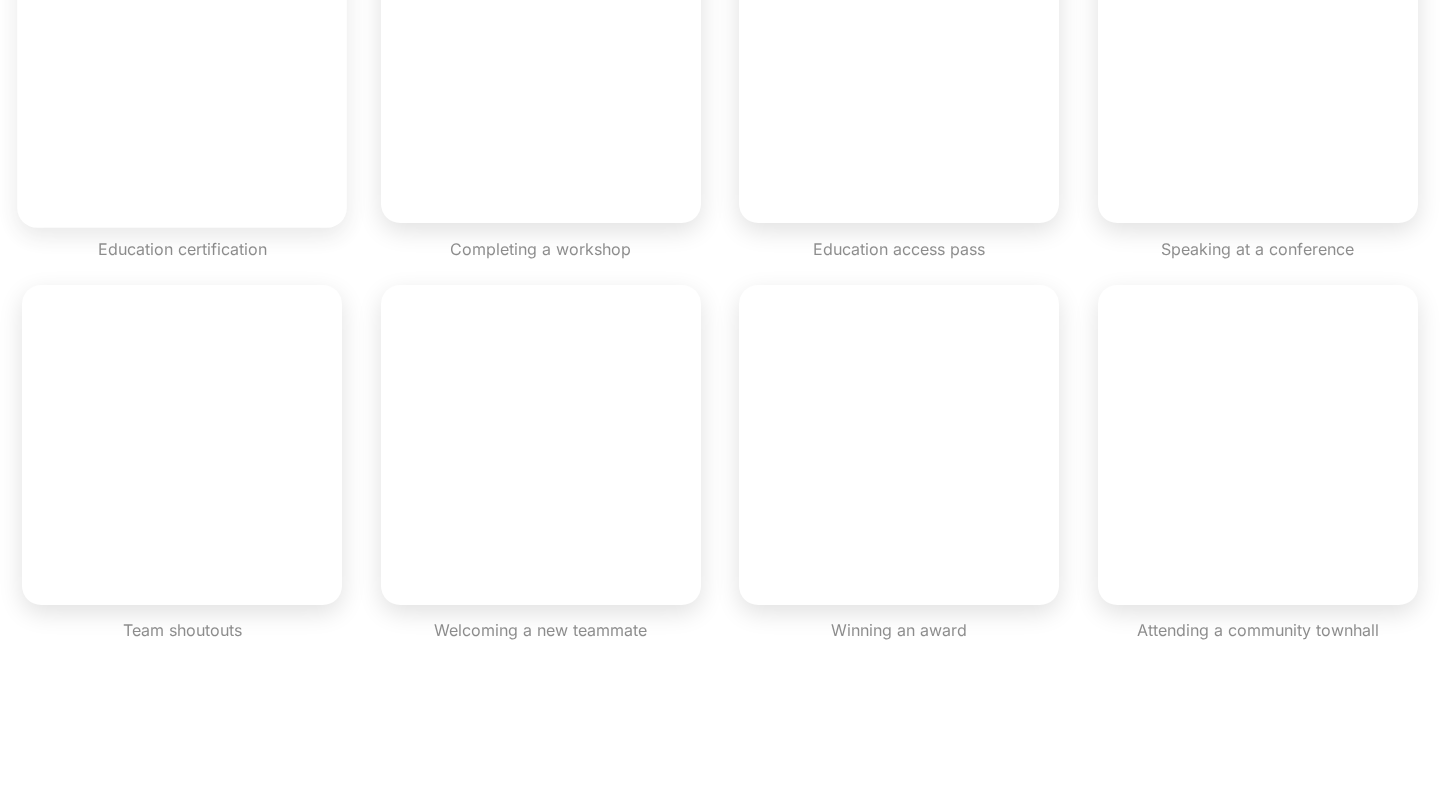 click at bounding box center (183, 64) 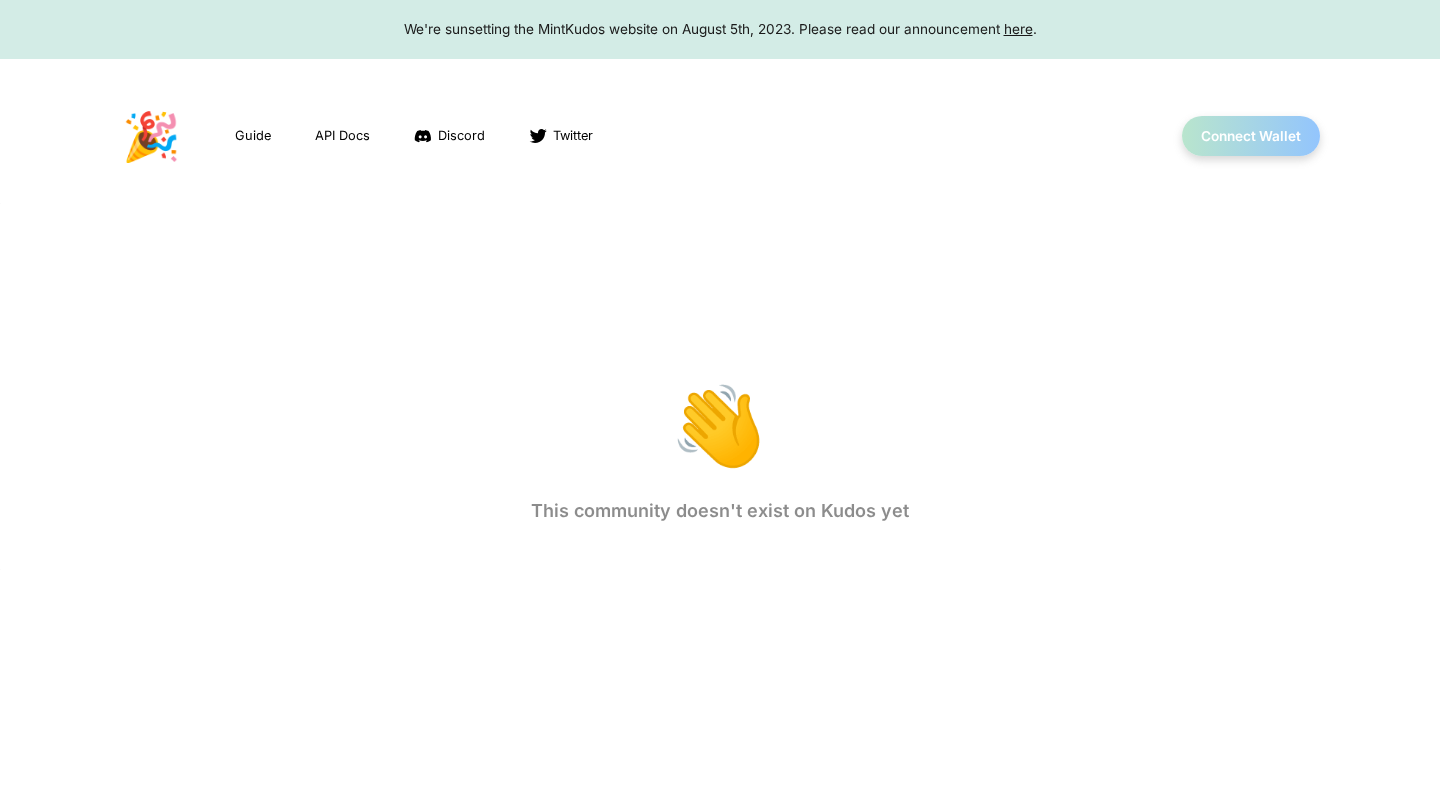 click on "We're sunsetting the MintKudos website on August 5th, 2023. Please read our announcement here . 🎉 Guide API Docs Discord Twitter Connect Wallet ; 👋 This community doesn't exist on Kudos yet ; Kudos Community settings Hidden kudos No kudos are hidden from the community page." at bounding box center (720, 406) 